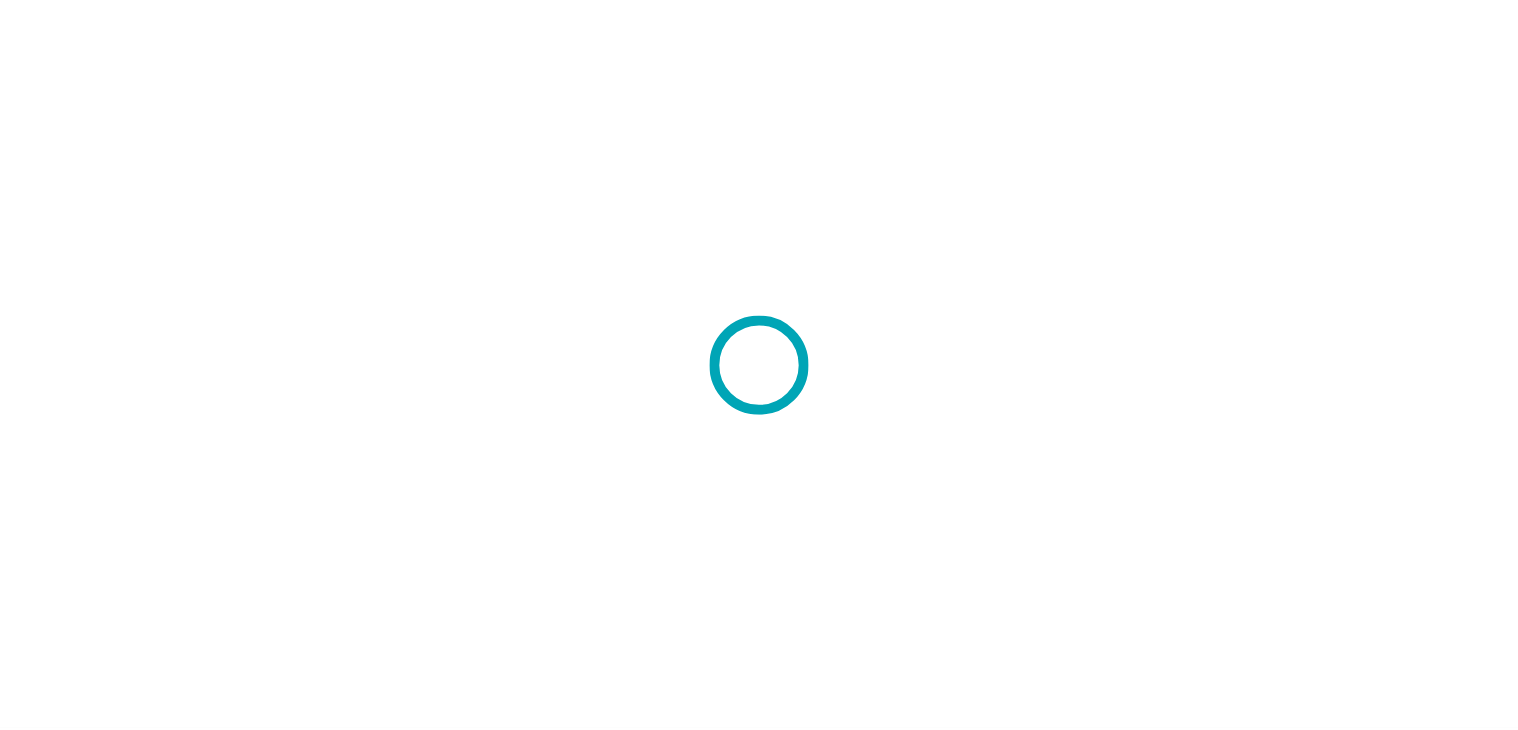 scroll, scrollTop: 0, scrollLeft: 0, axis: both 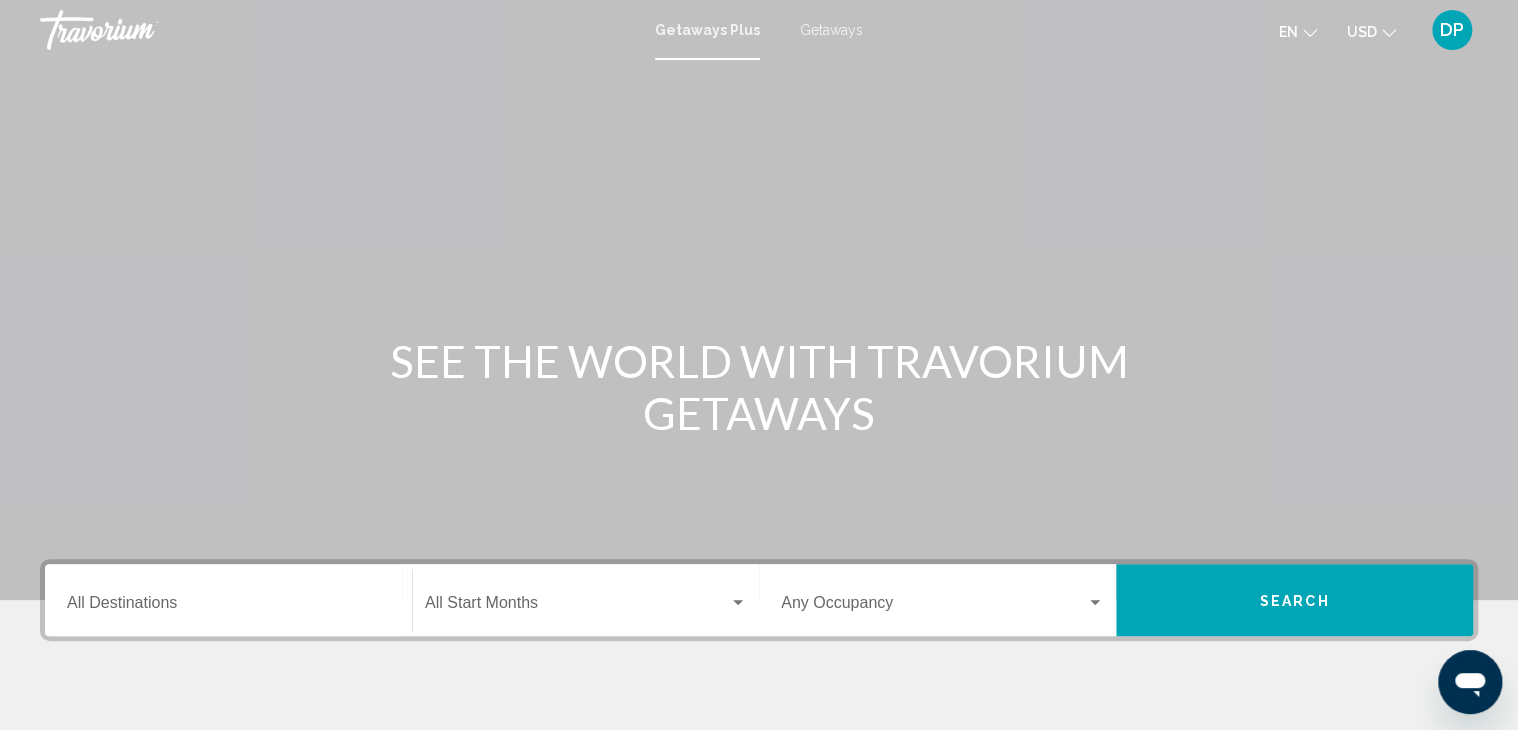 click on "Getaways" at bounding box center [831, 30] 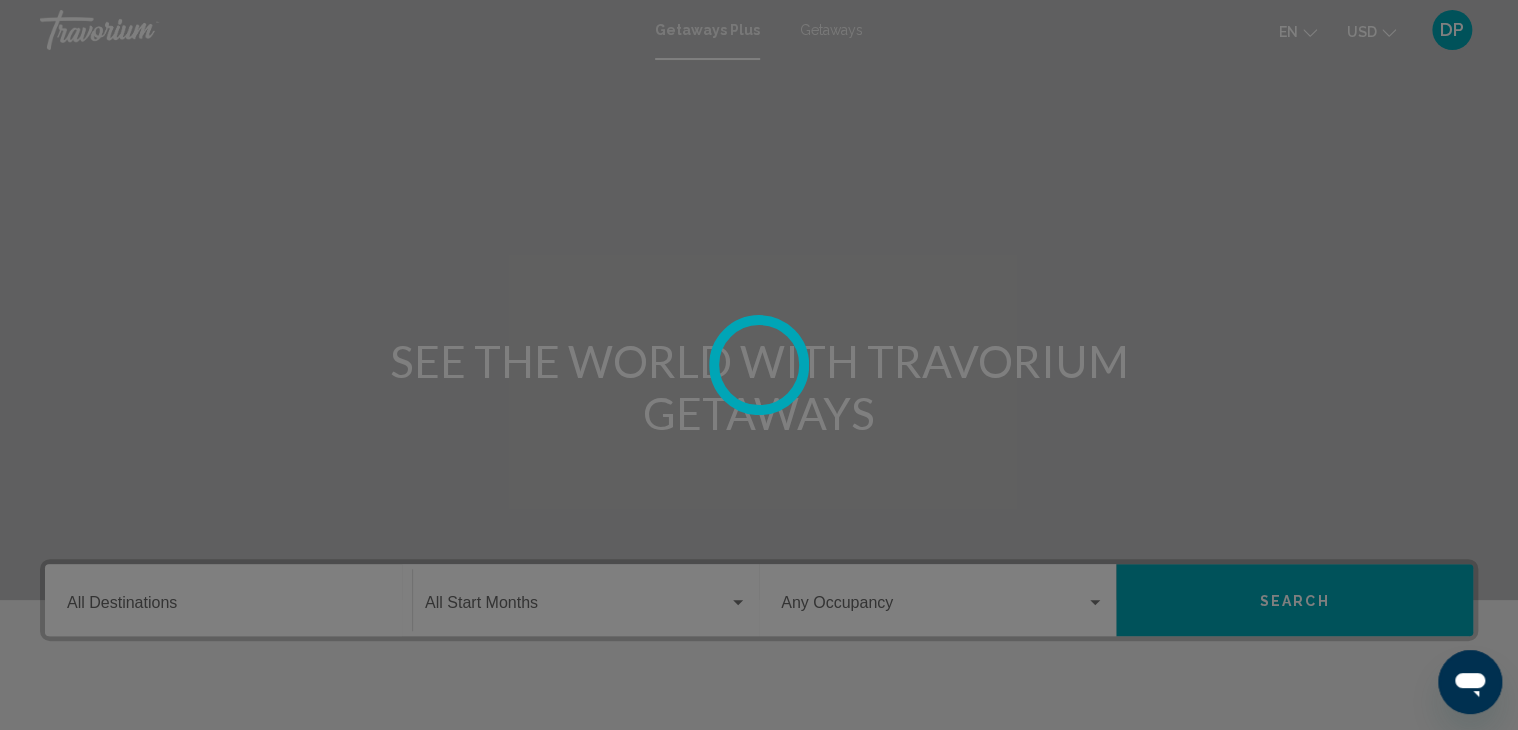 click at bounding box center (759, 365) 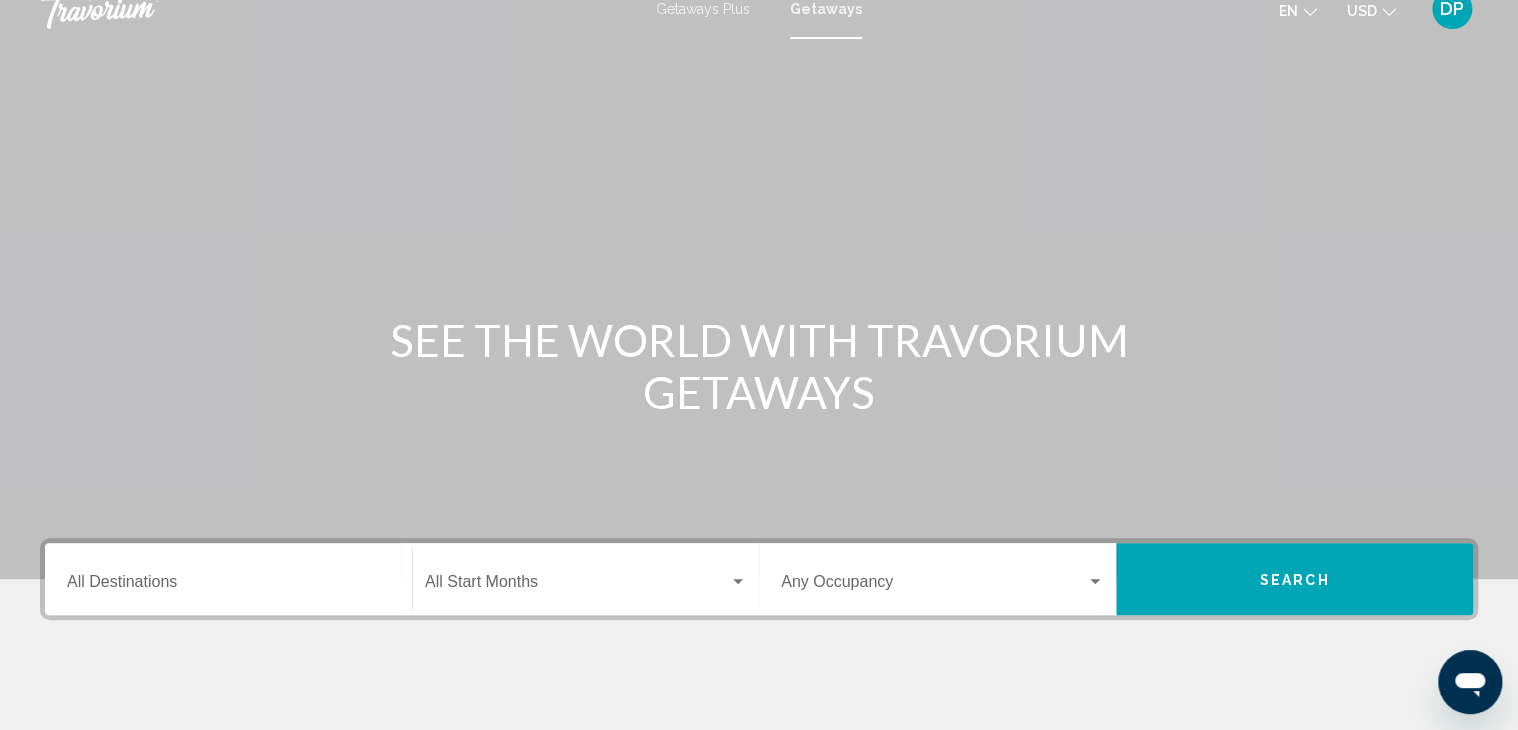 scroll, scrollTop: 0, scrollLeft: 0, axis: both 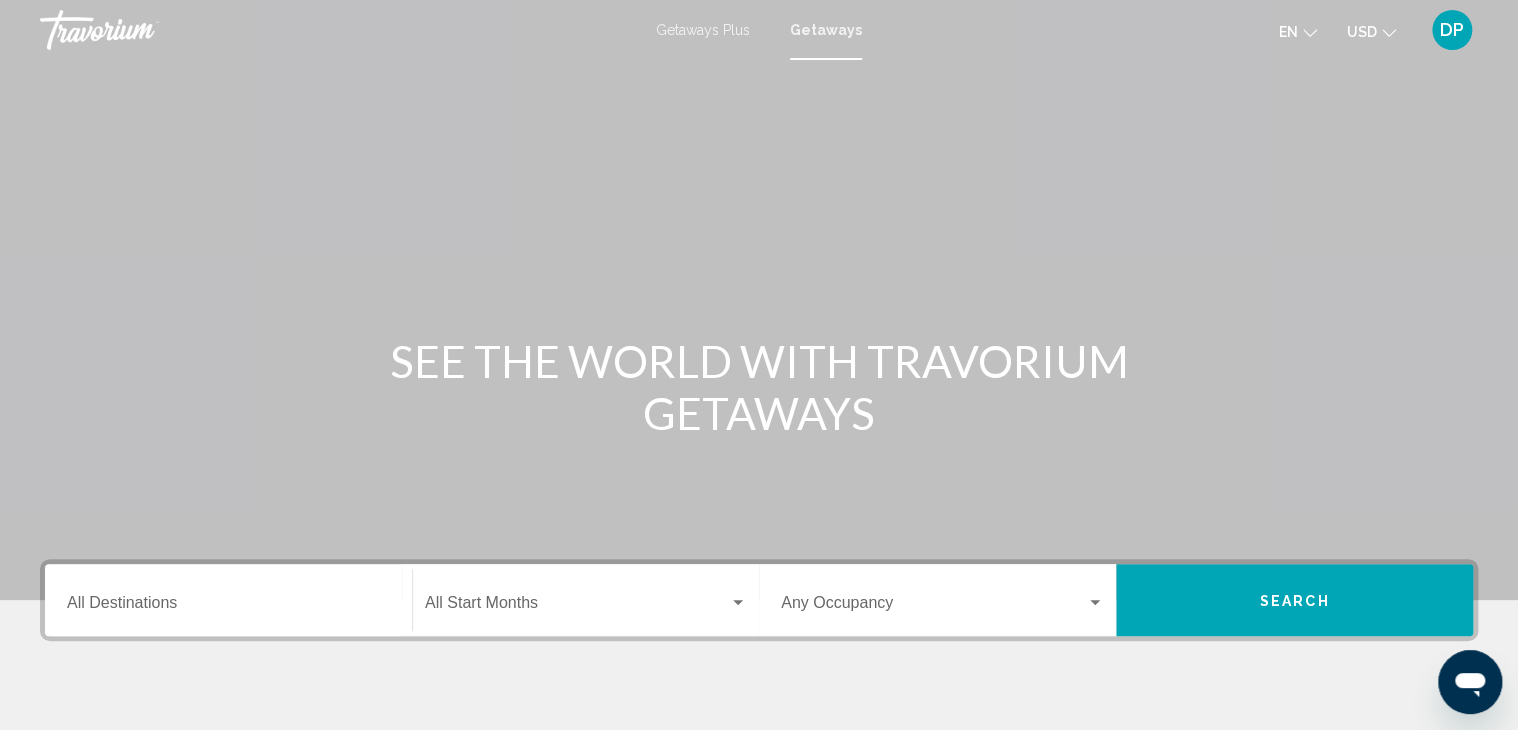 click on "Getaways Plus" at bounding box center (703, 30) 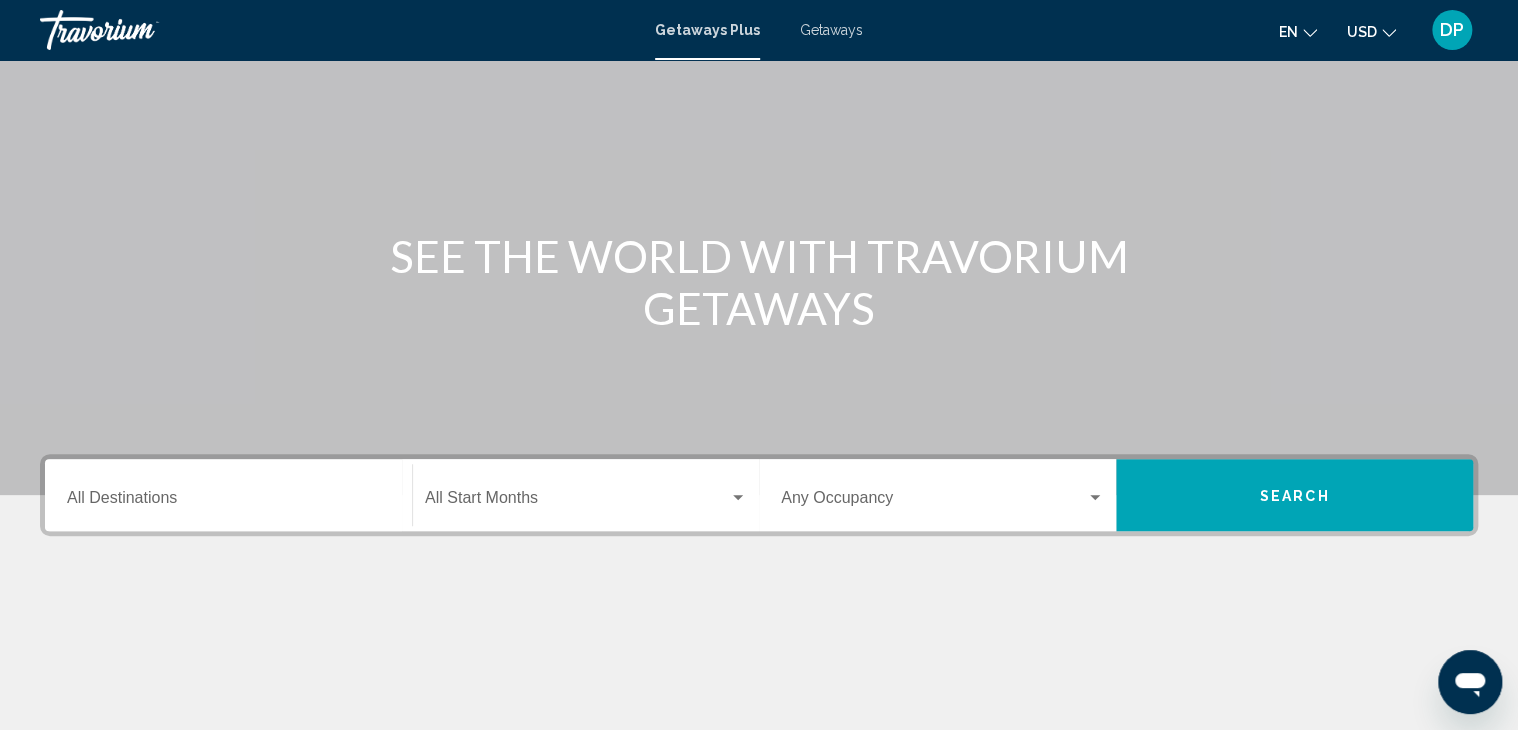 scroll, scrollTop: 160, scrollLeft: 0, axis: vertical 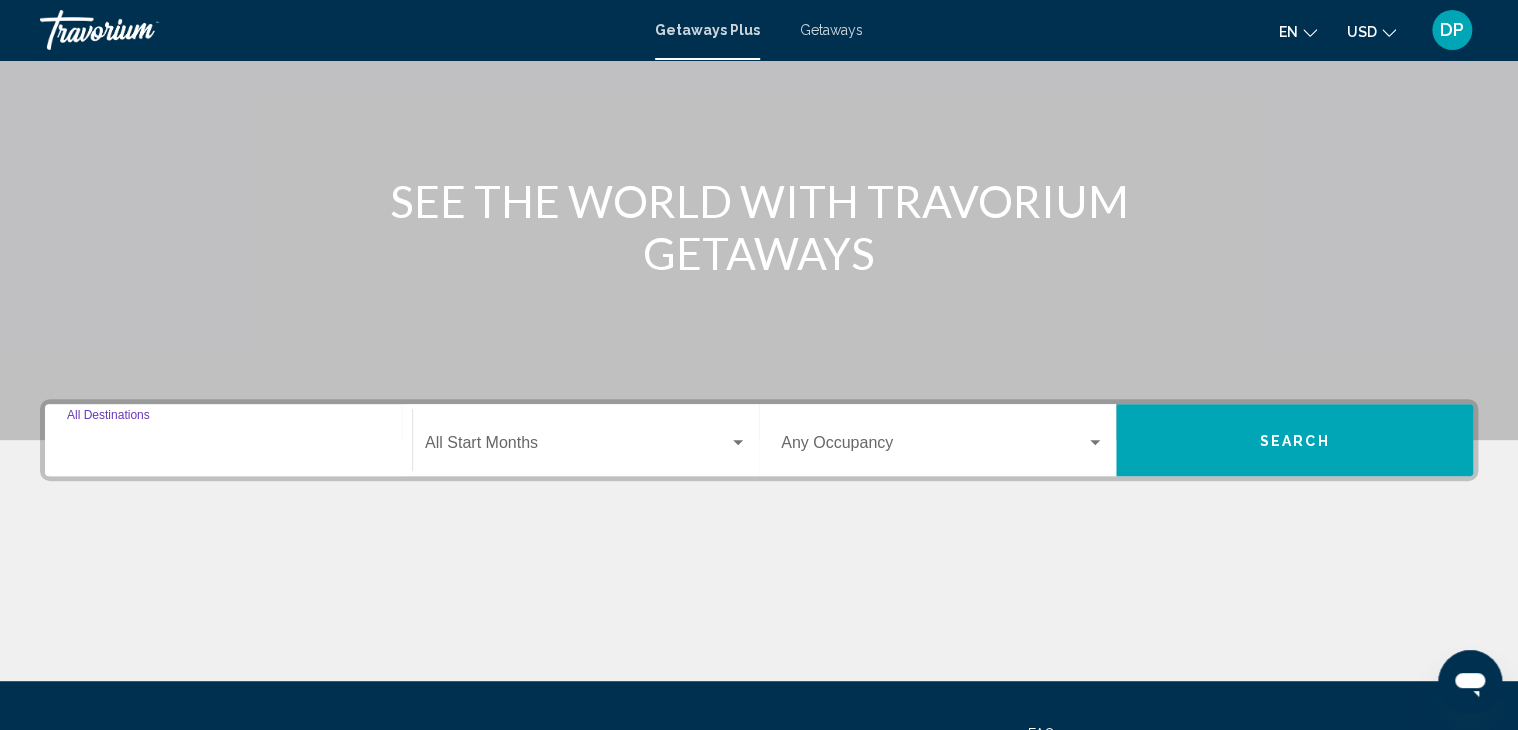 click on "Destination All Destinations" at bounding box center [228, 447] 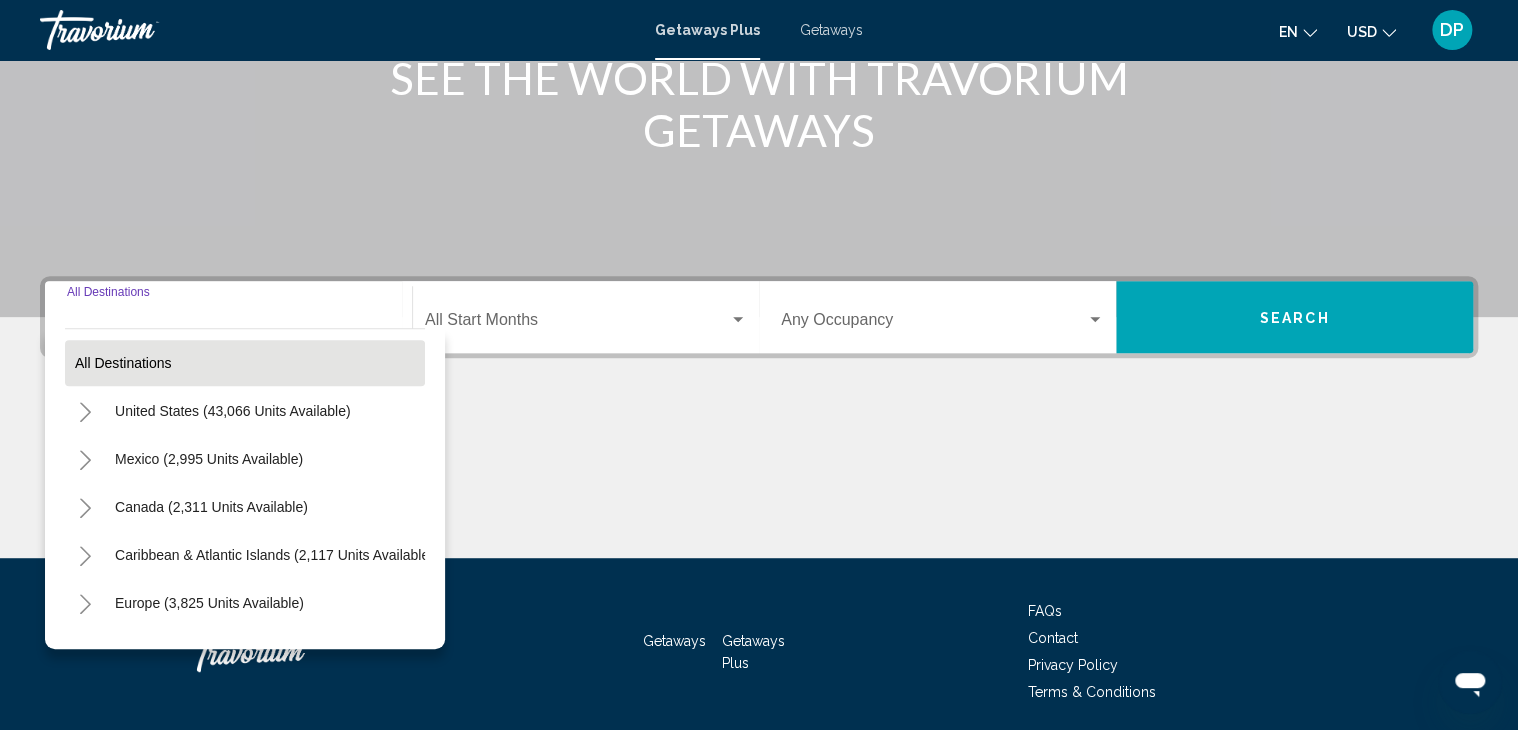 scroll, scrollTop: 355, scrollLeft: 0, axis: vertical 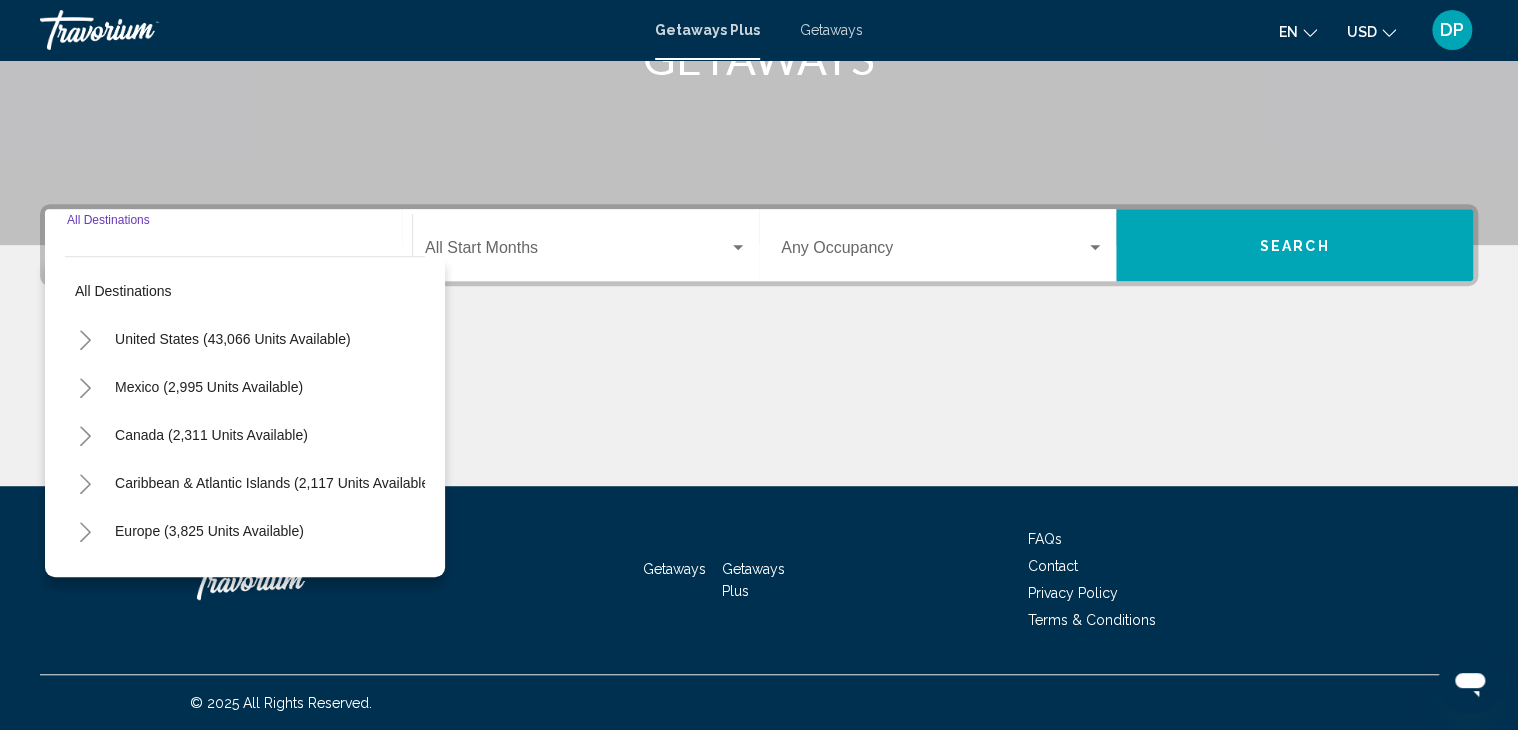 click on "United States (43,066 units available)" at bounding box center [233, 339] 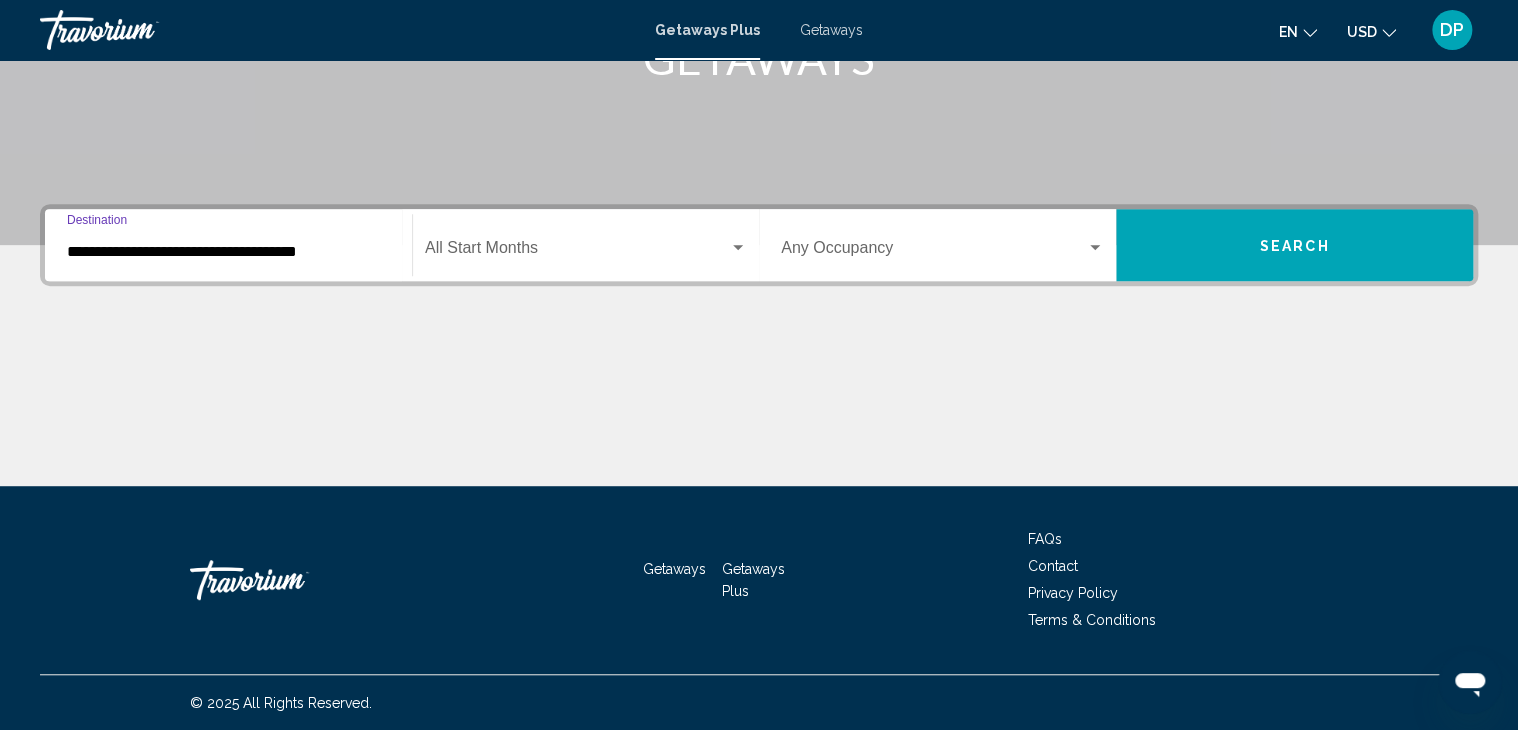click on "**********" at bounding box center (228, 252) 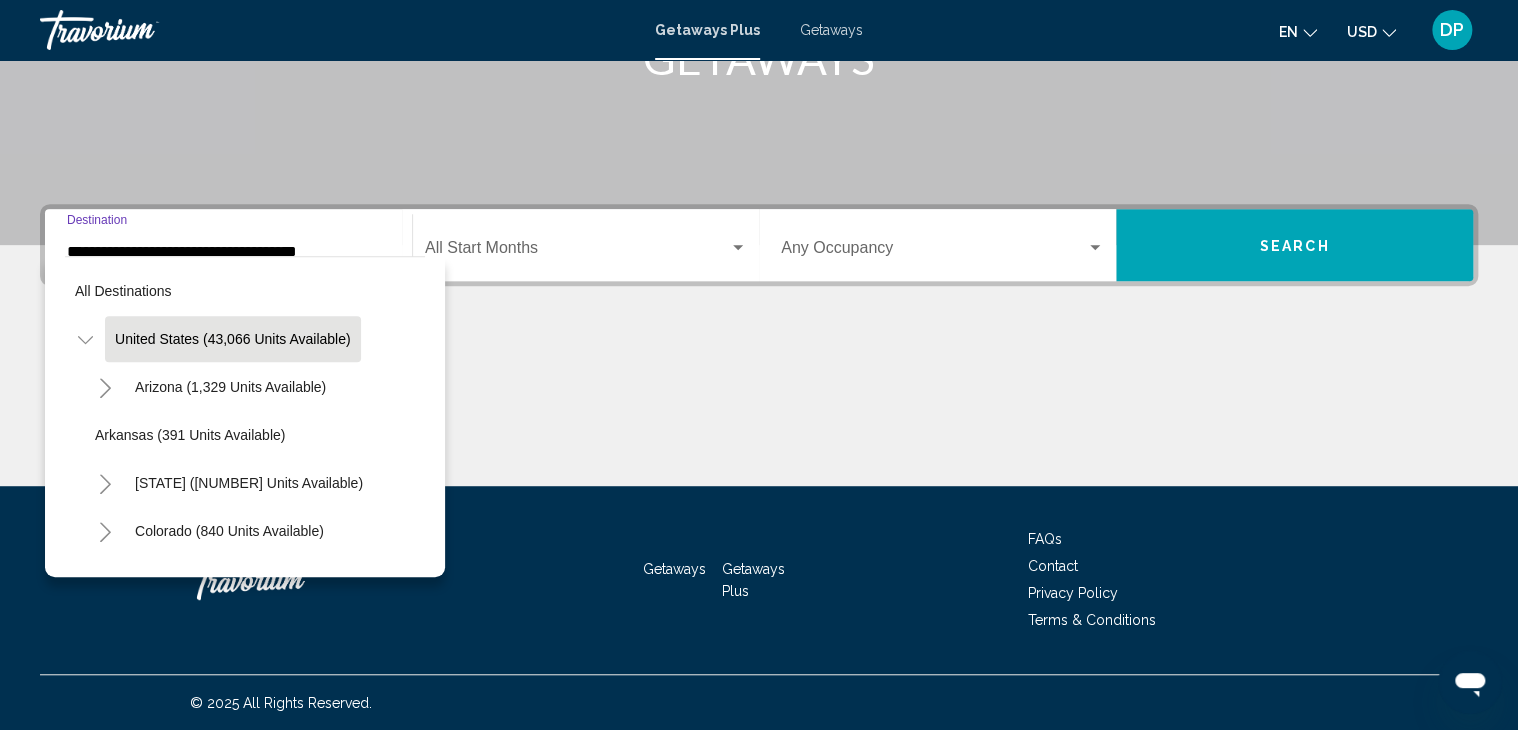 scroll, scrollTop: 328, scrollLeft: 0, axis: vertical 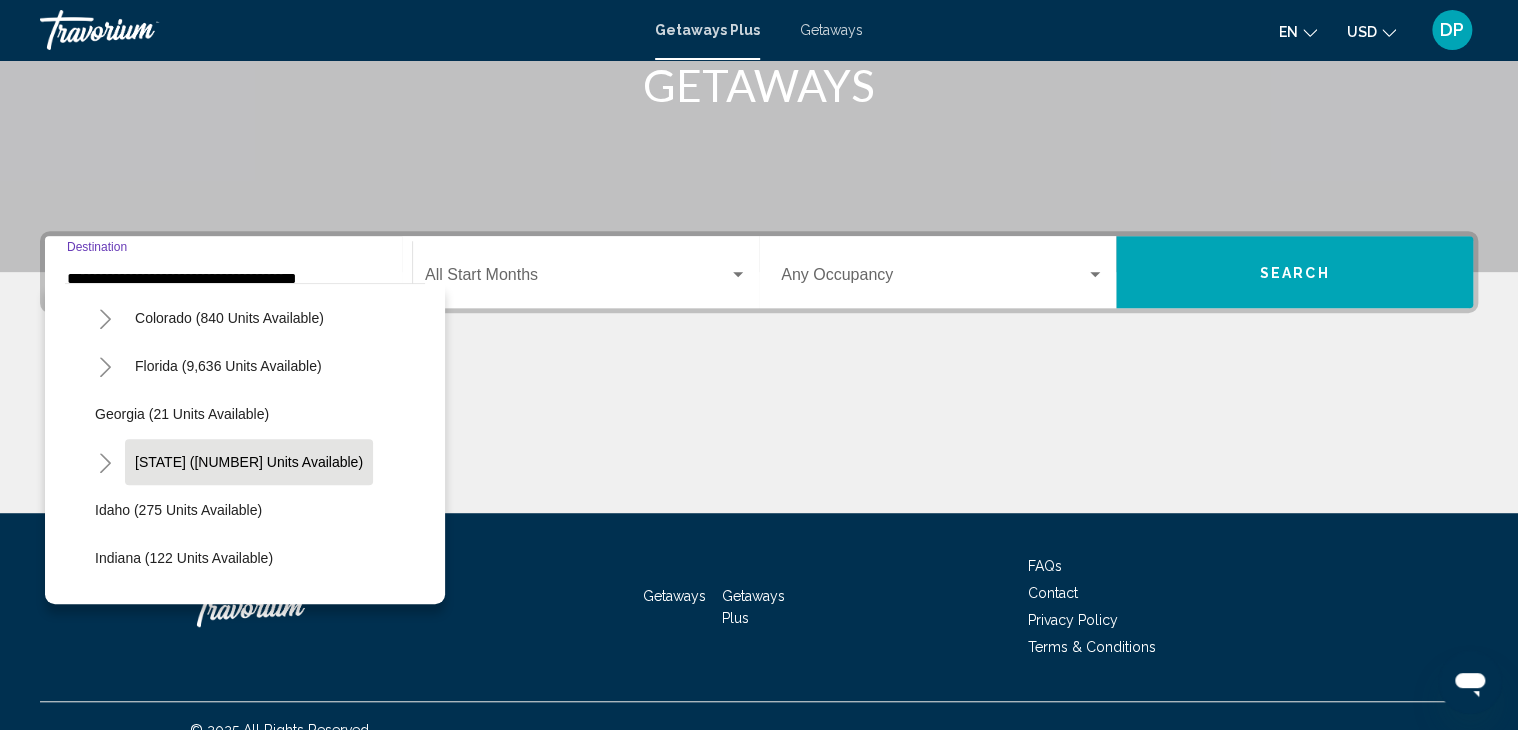 click on "[STATE] ([NUMBER] units available)" at bounding box center (230, 174) 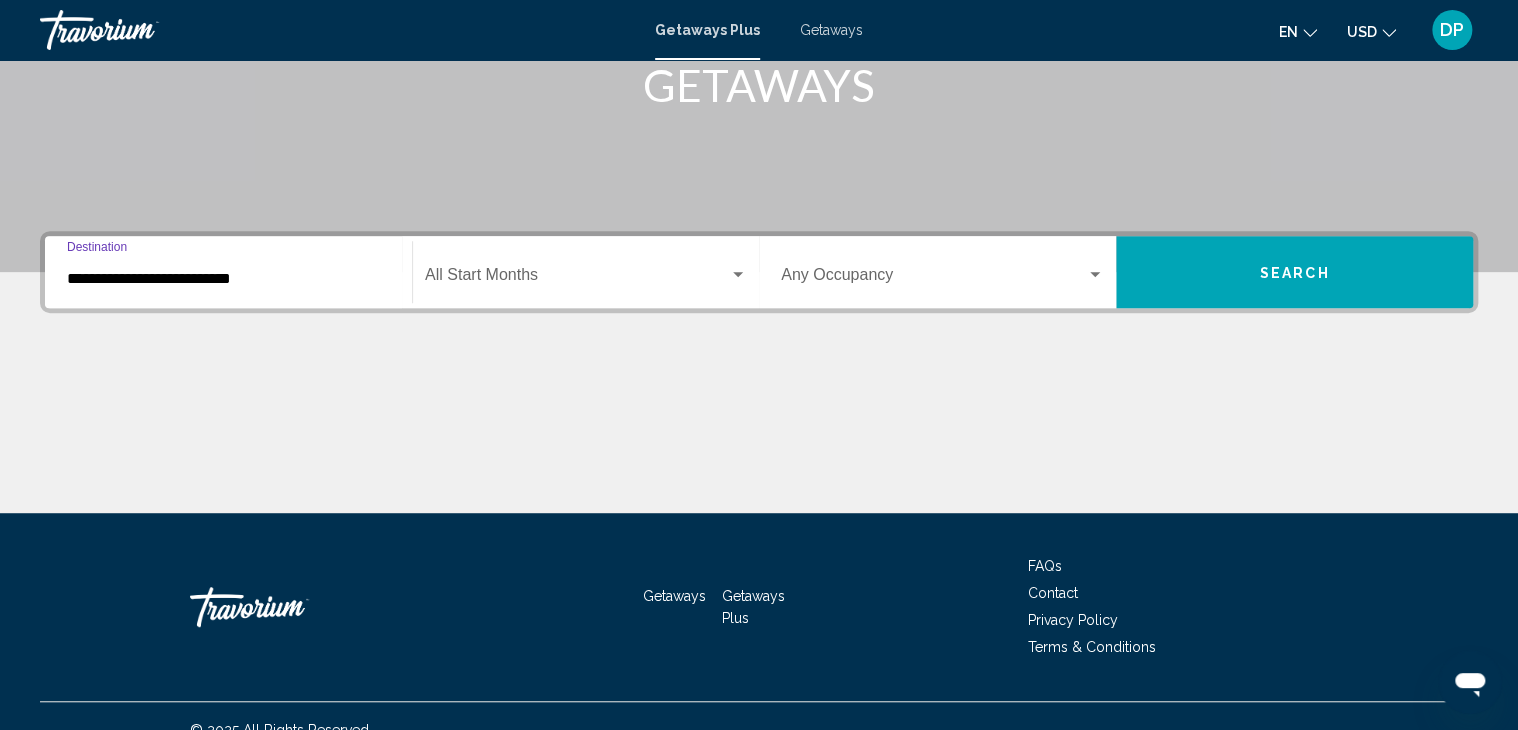 scroll, scrollTop: 355, scrollLeft: 0, axis: vertical 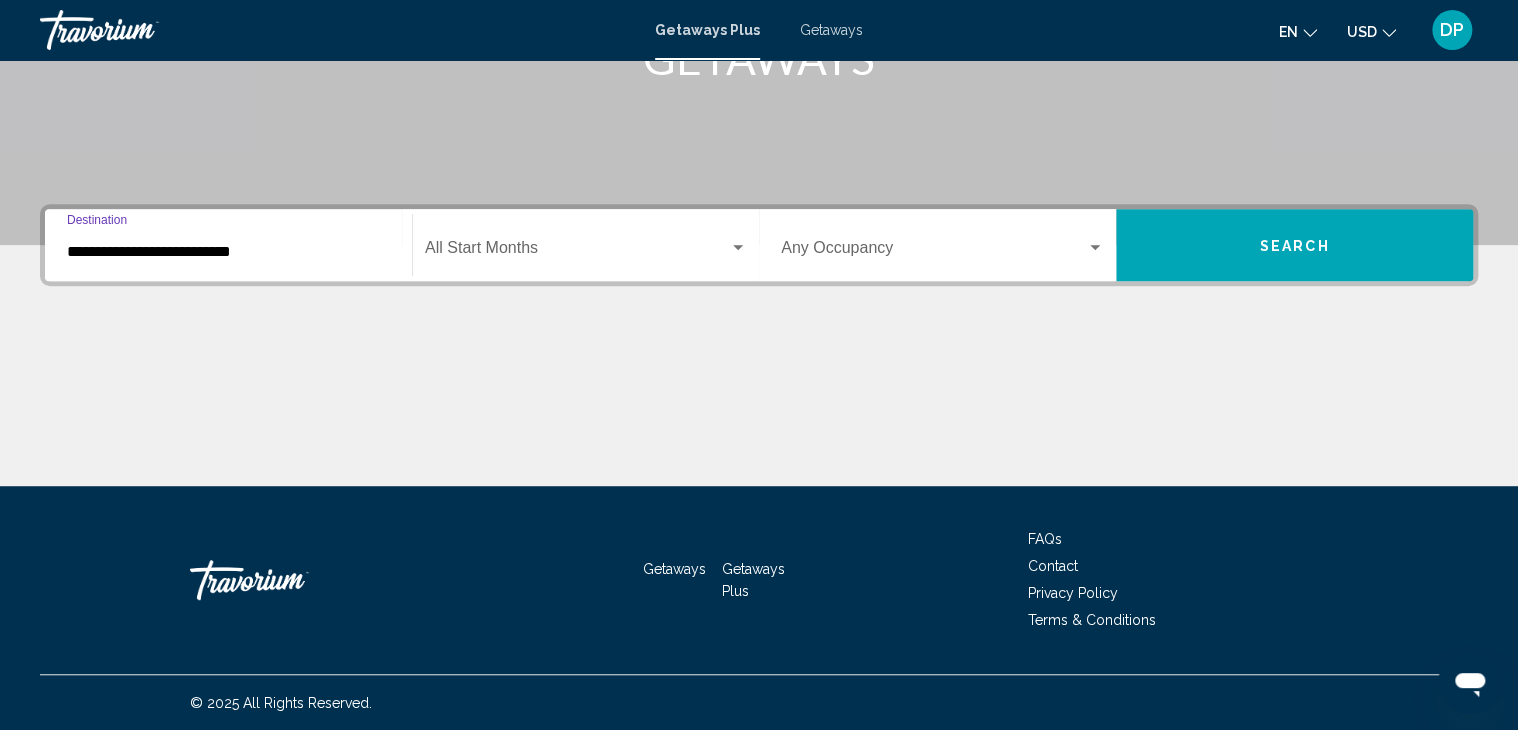 click at bounding box center (738, 247) 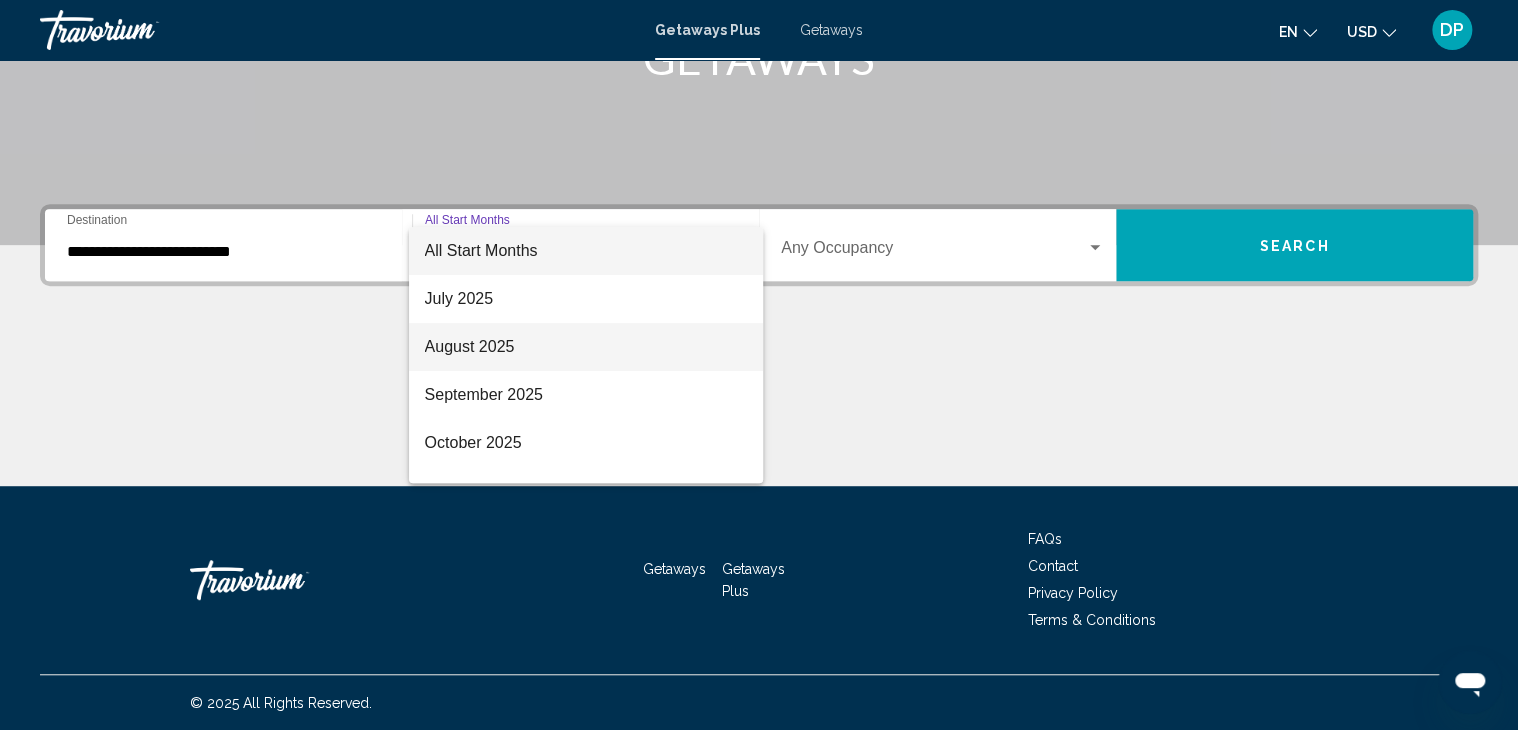 click on "August 2025" at bounding box center [586, 347] 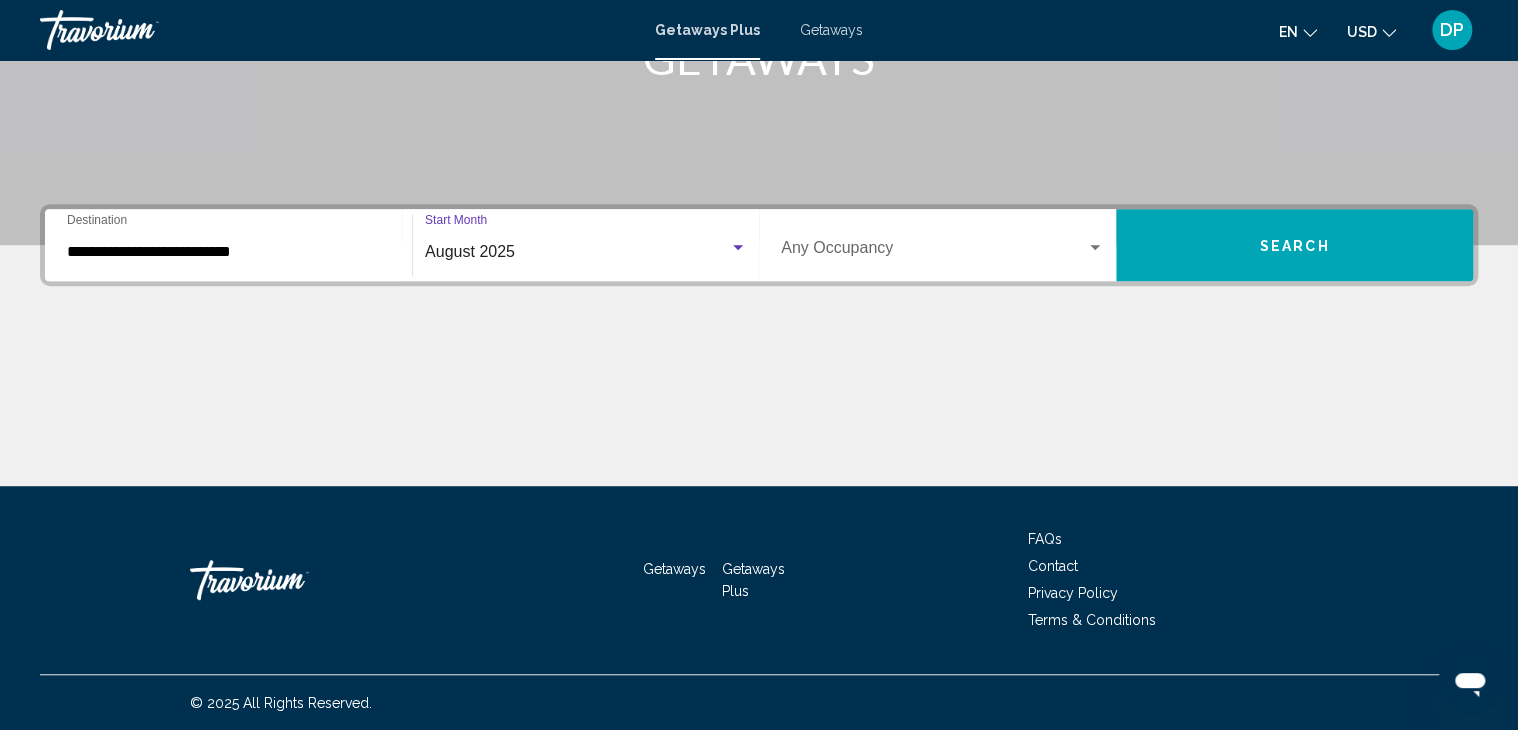 click at bounding box center (1095, 247) 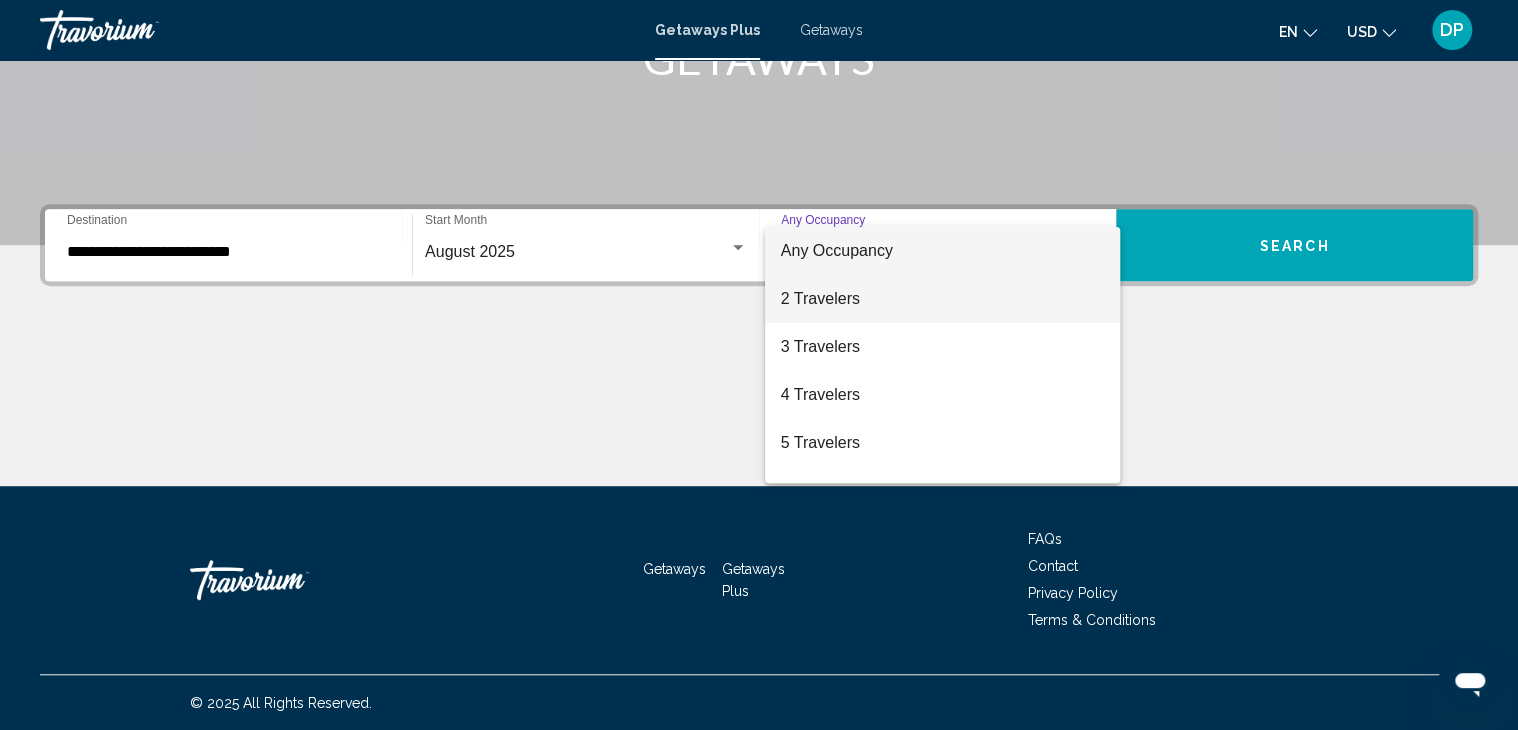 click on "2 Travelers" at bounding box center (942, 299) 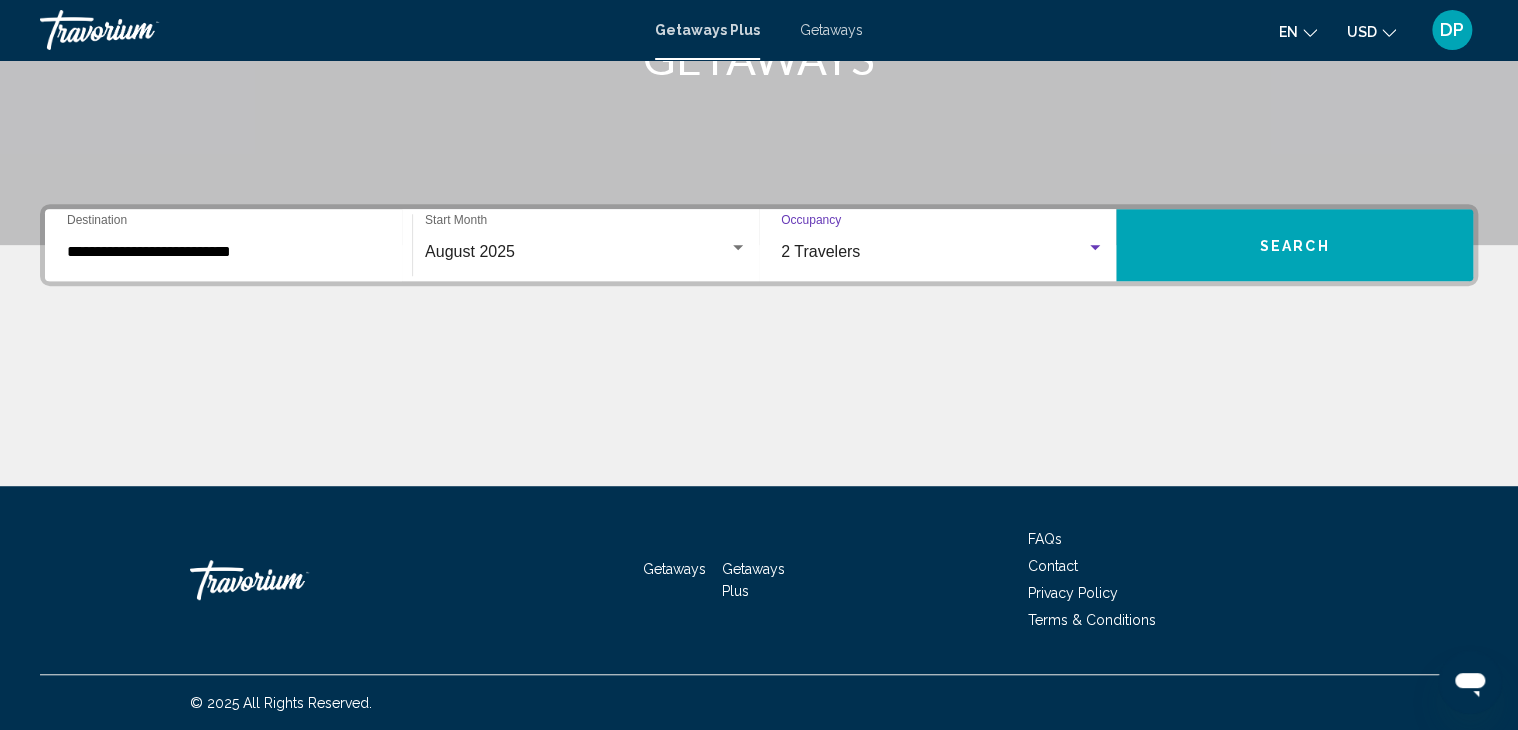 click on "Search" at bounding box center (1294, 245) 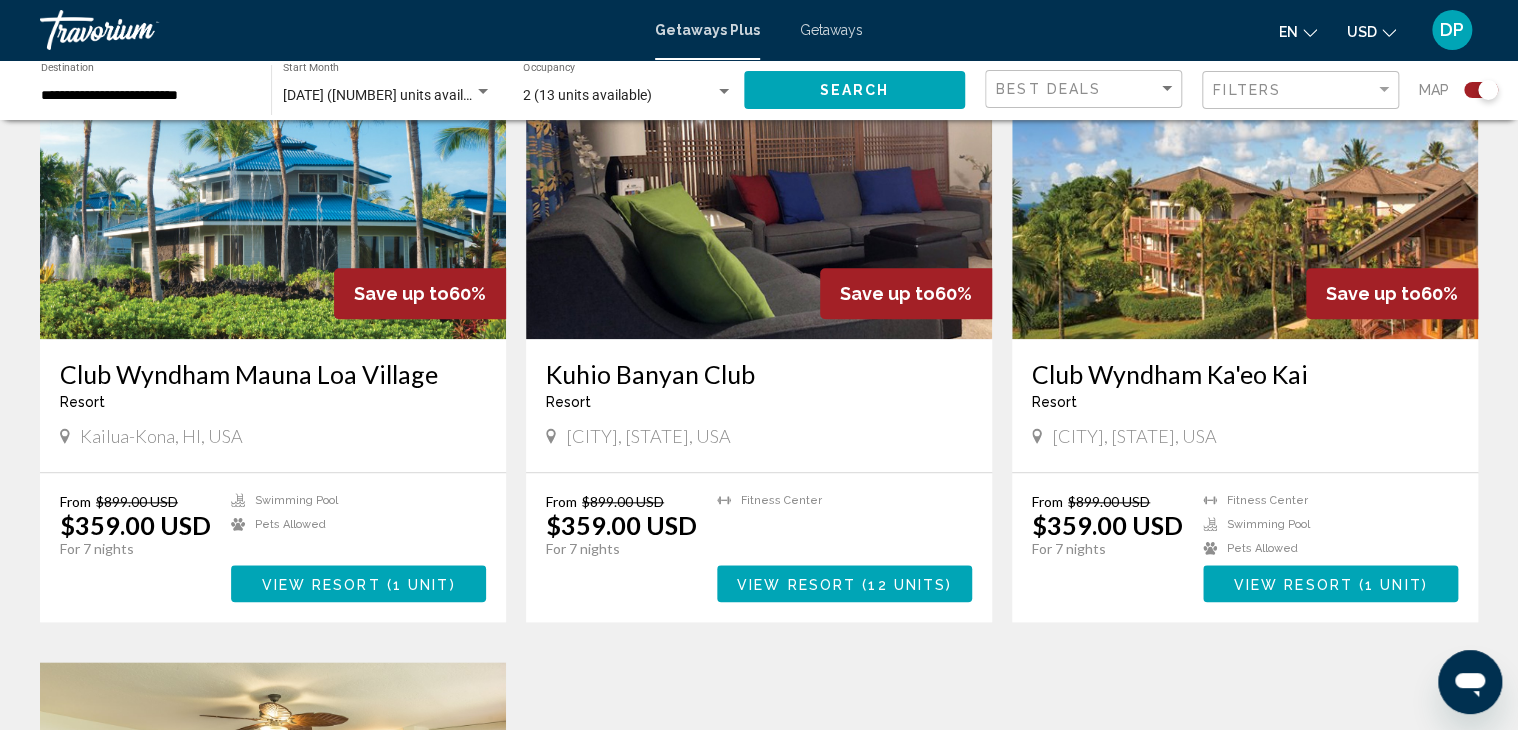 scroll, scrollTop: 960, scrollLeft: 0, axis: vertical 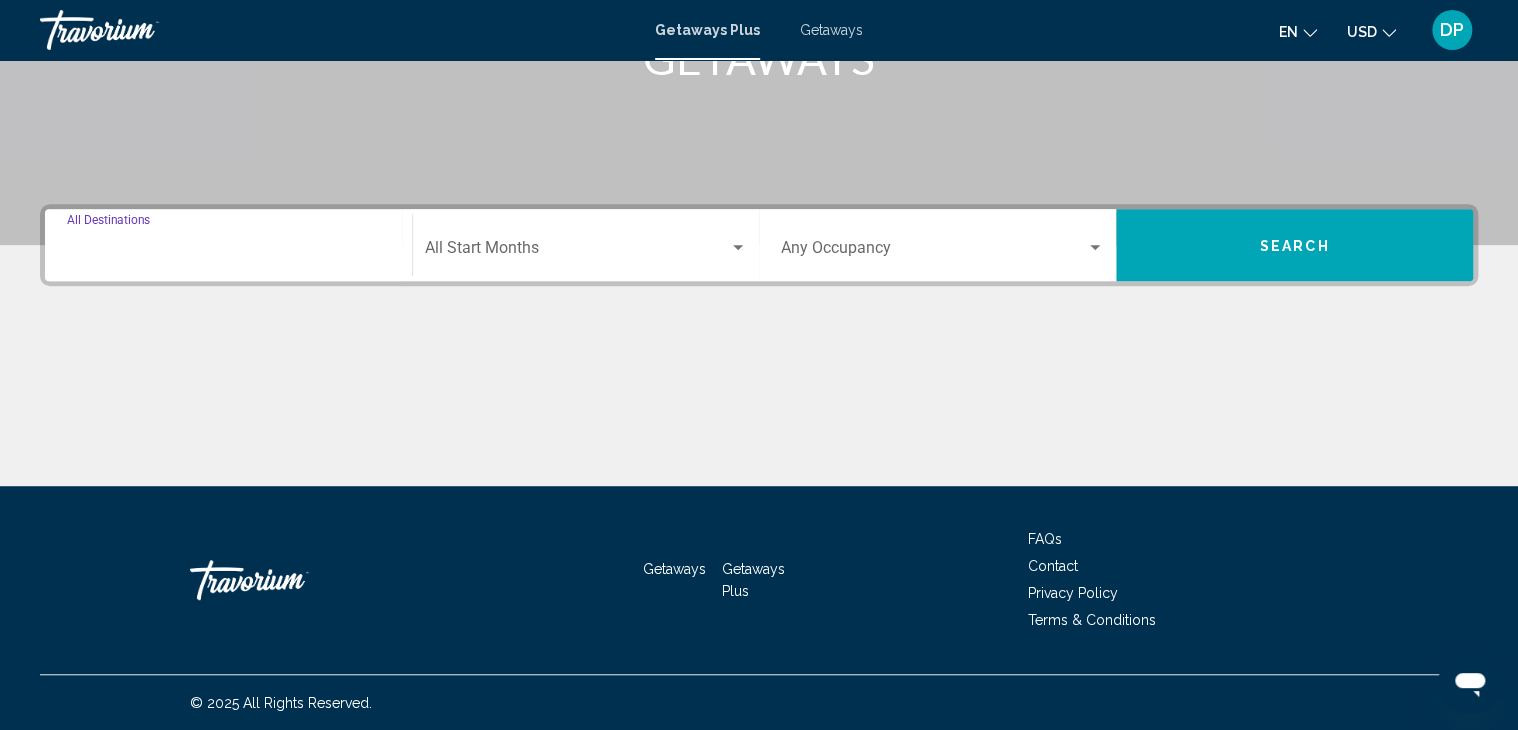 click on "Destination All Destinations" at bounding box center [228, 252] 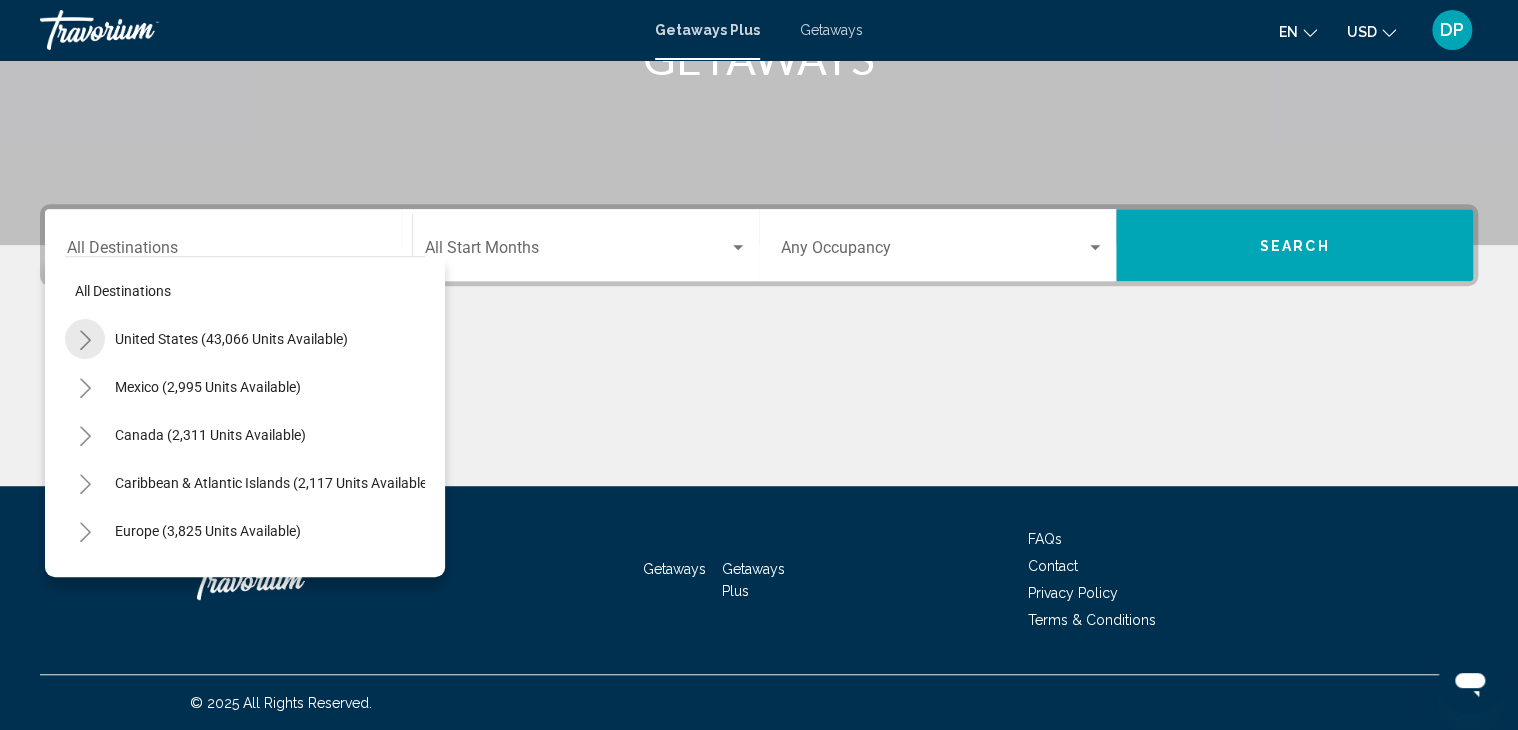 click at bounding box center [85, 340] 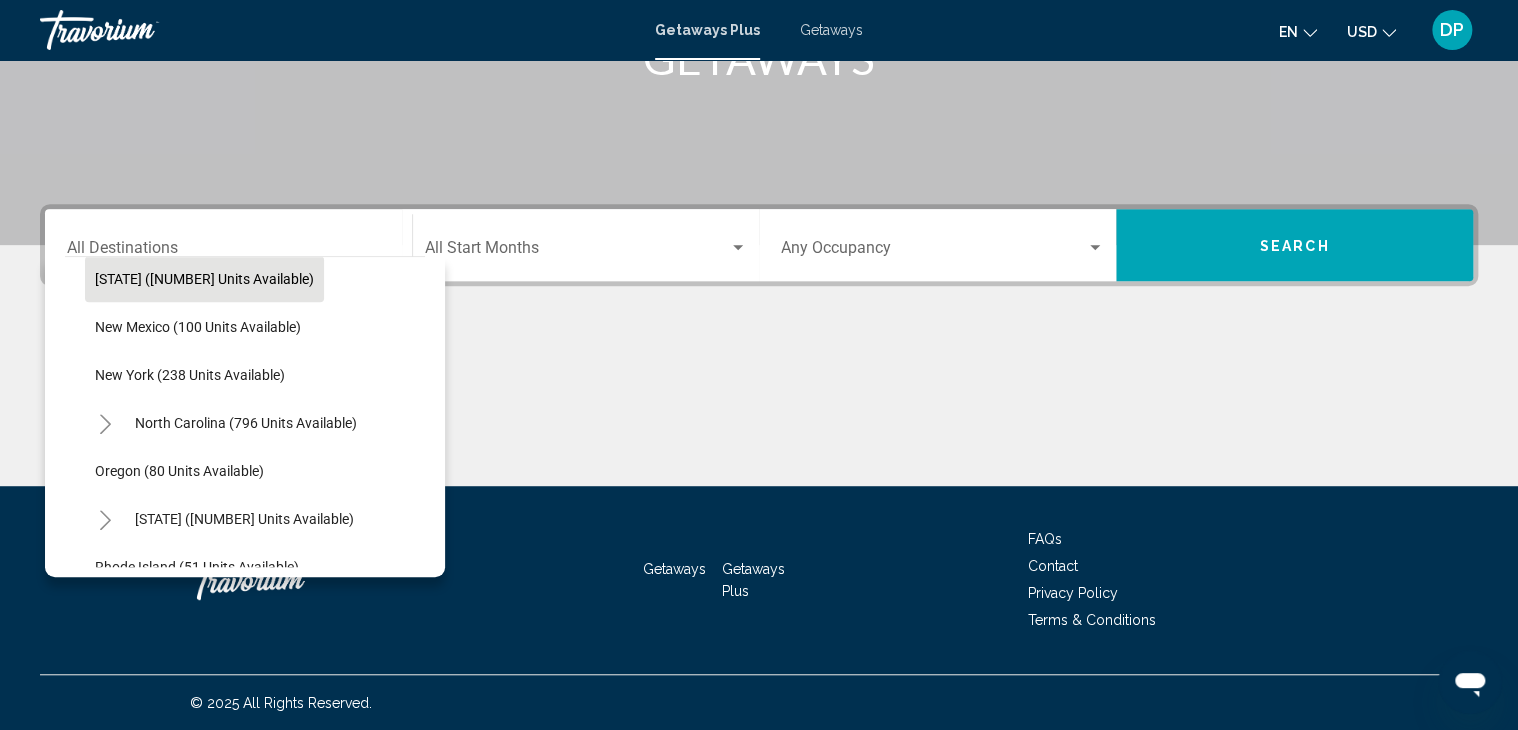 scroll, scrollTop: 1200, scrollLeft: 0, axis: vertical 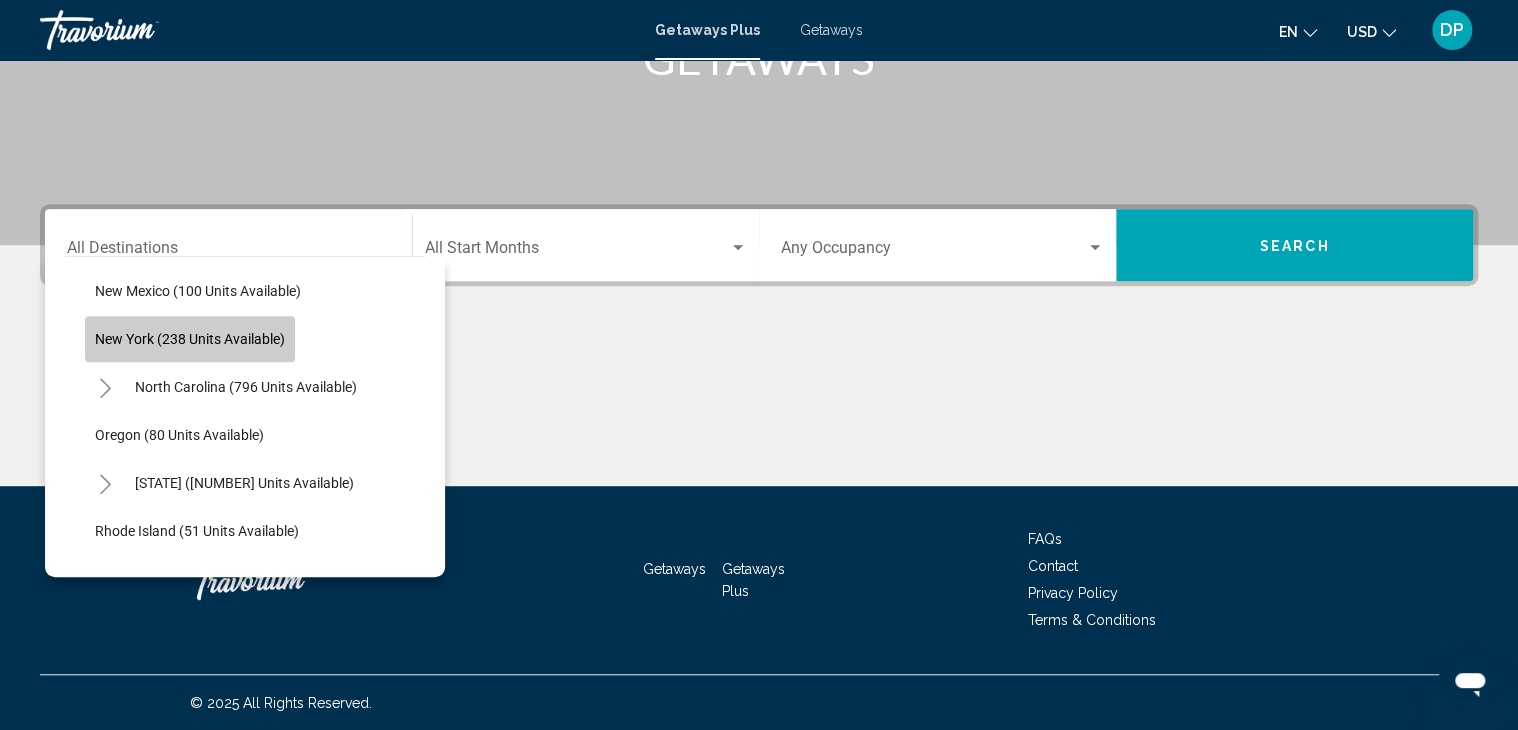 click on "New York (238 units available)" at bounding box center (190, 339) 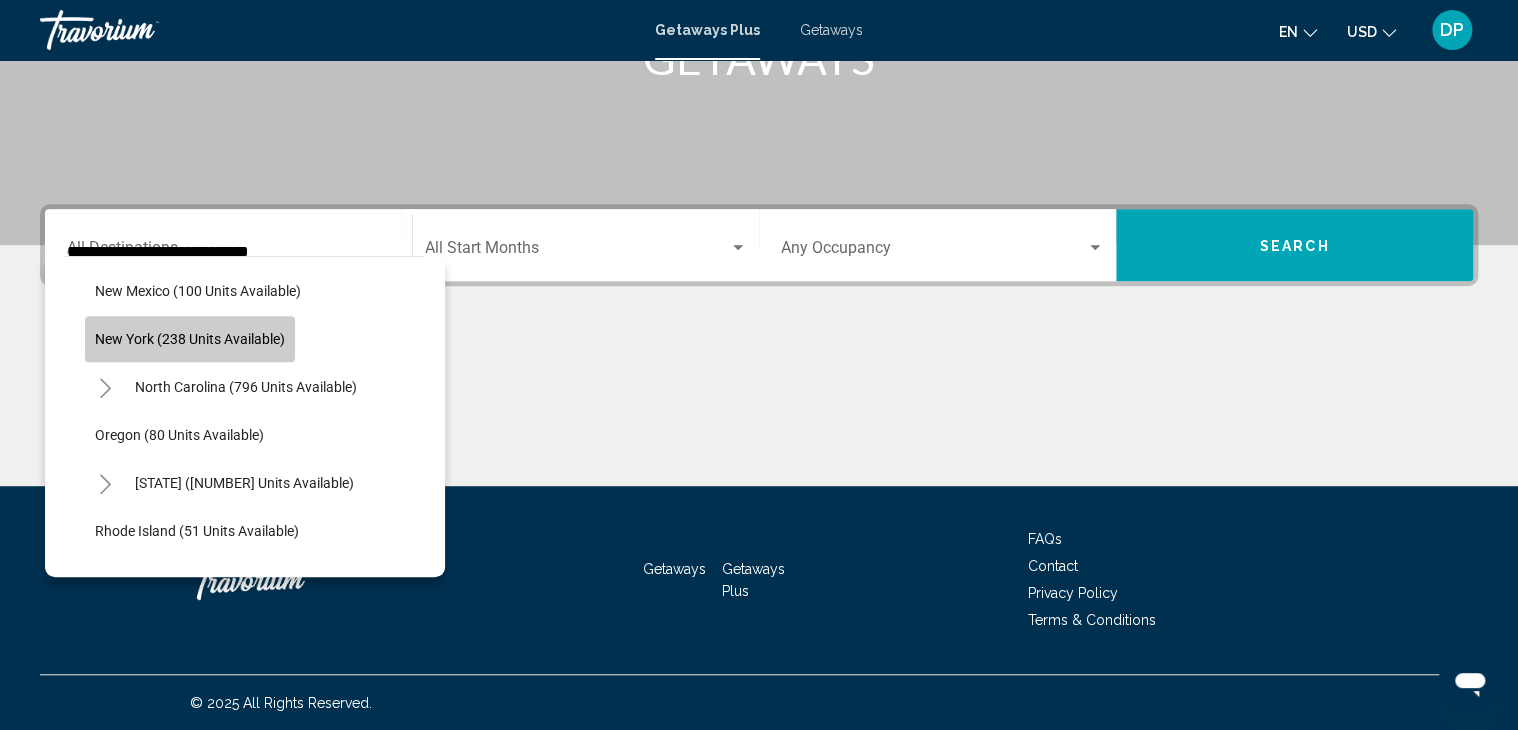 click at bounding box center (759, 411) 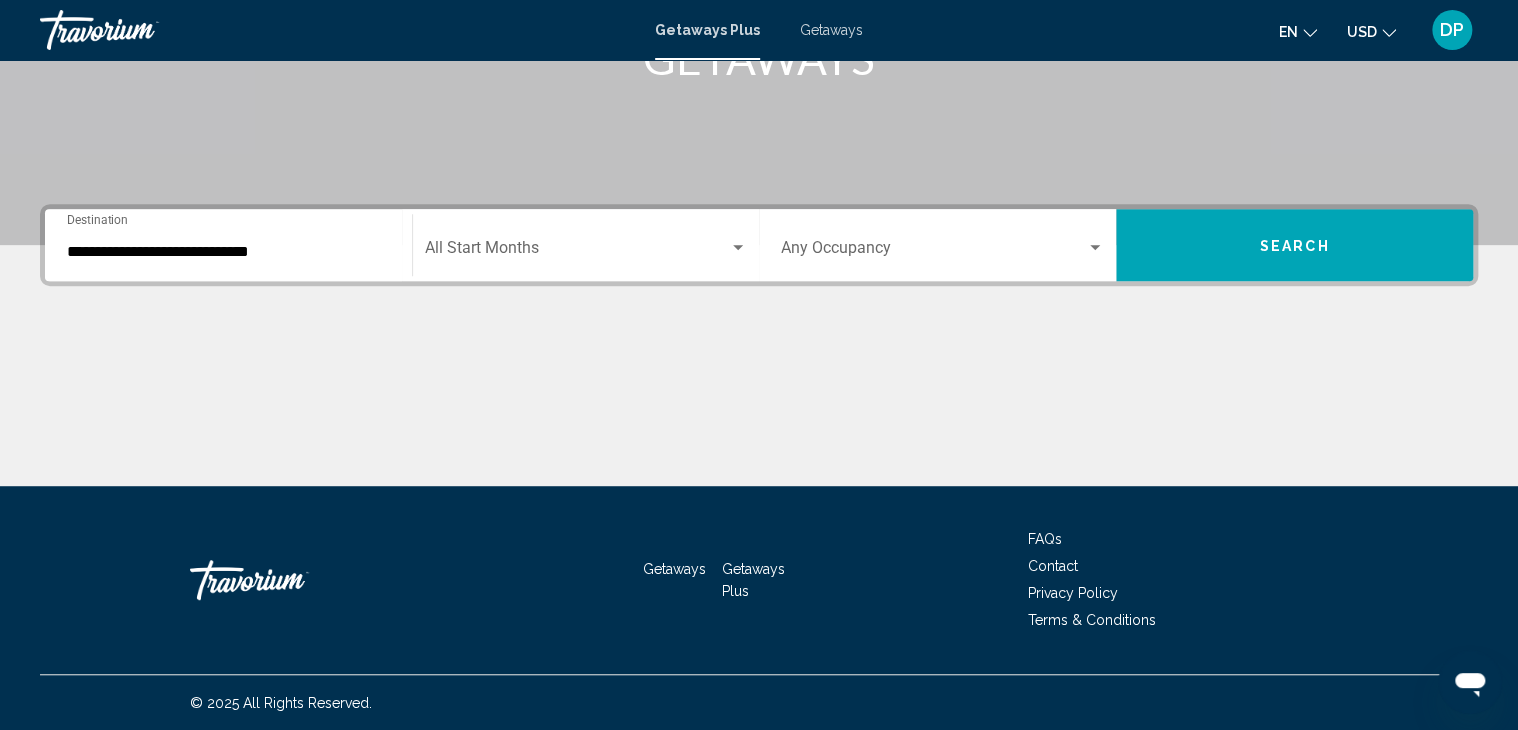 click at bounding box center (738, 248) 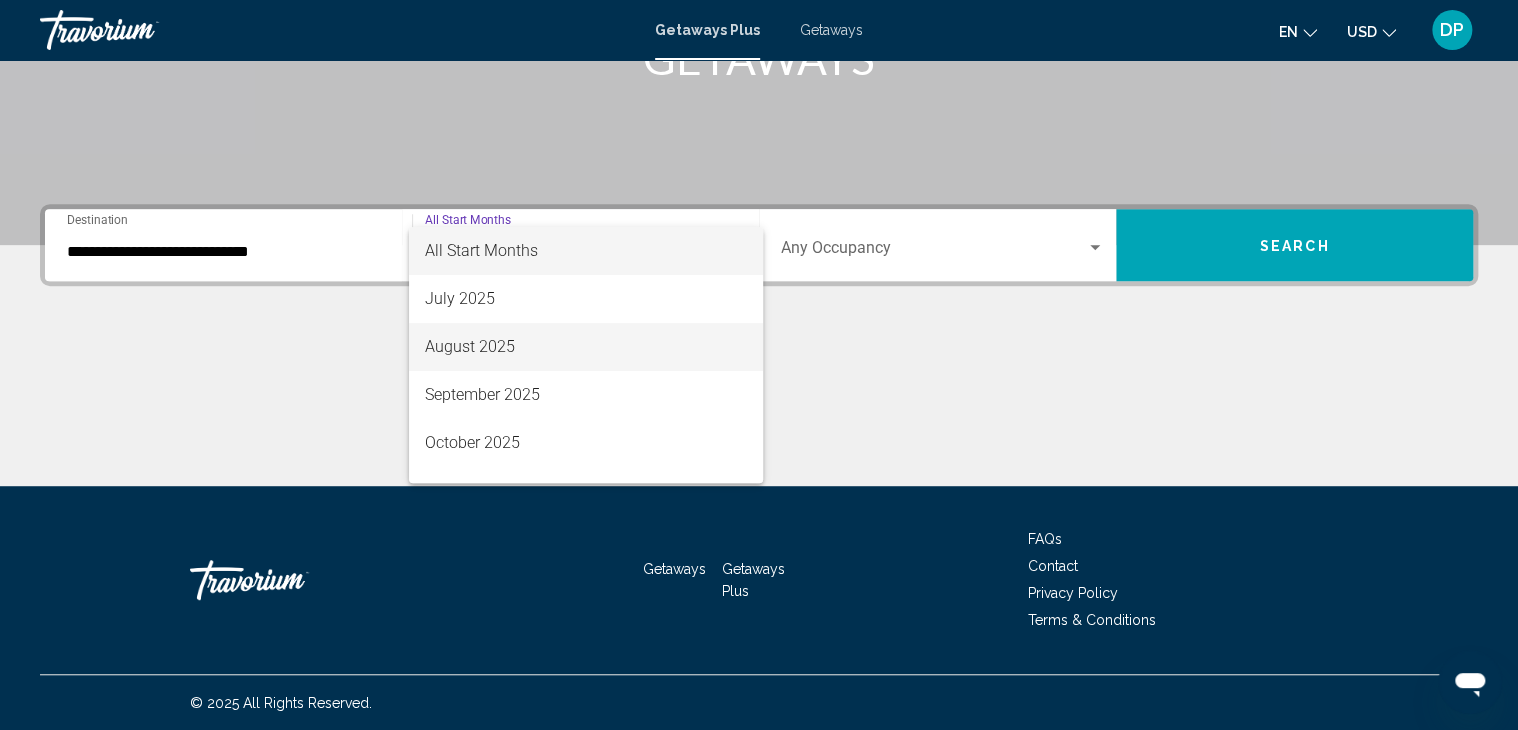 click on "August 2025" at bounding box center [586, 347] 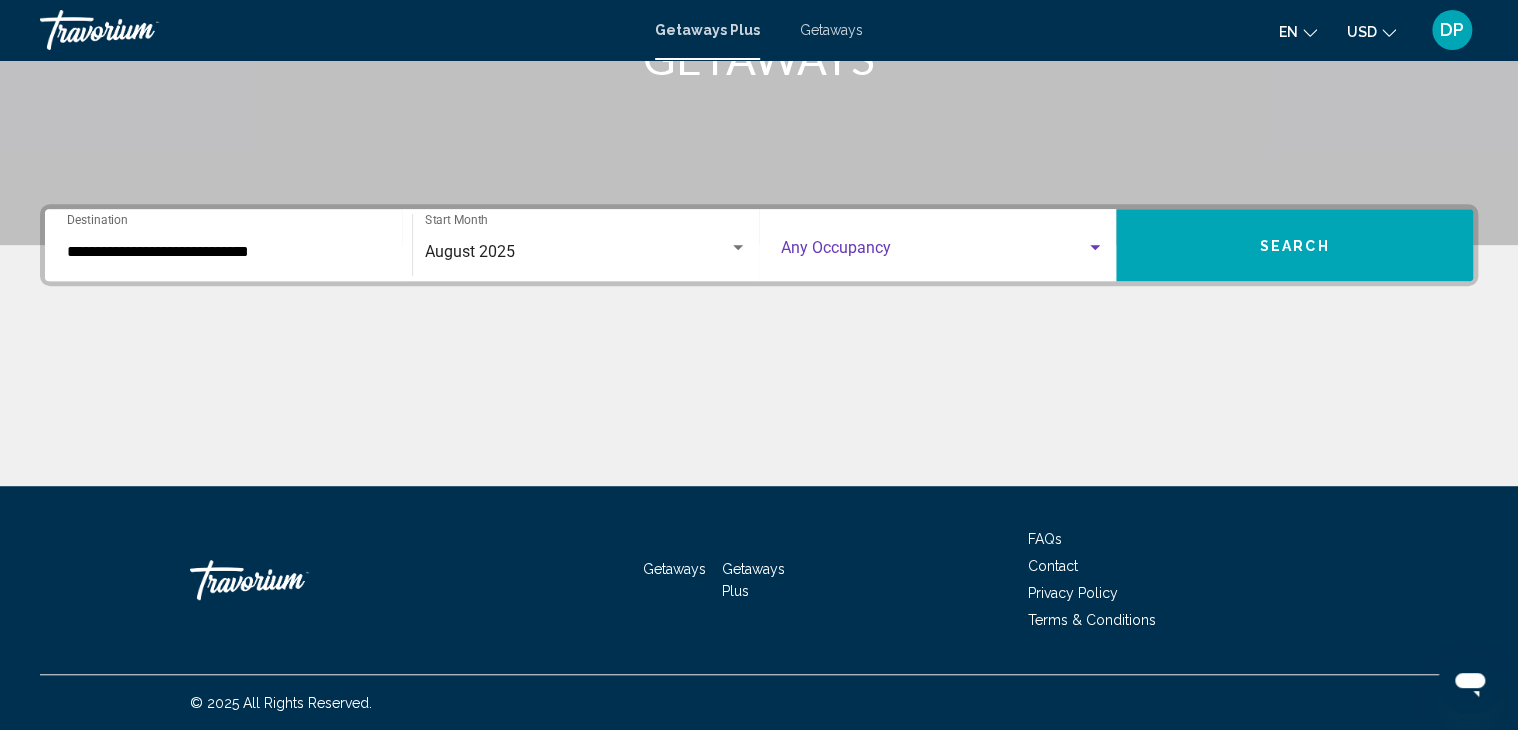 click at bounding box center [1095, 248] 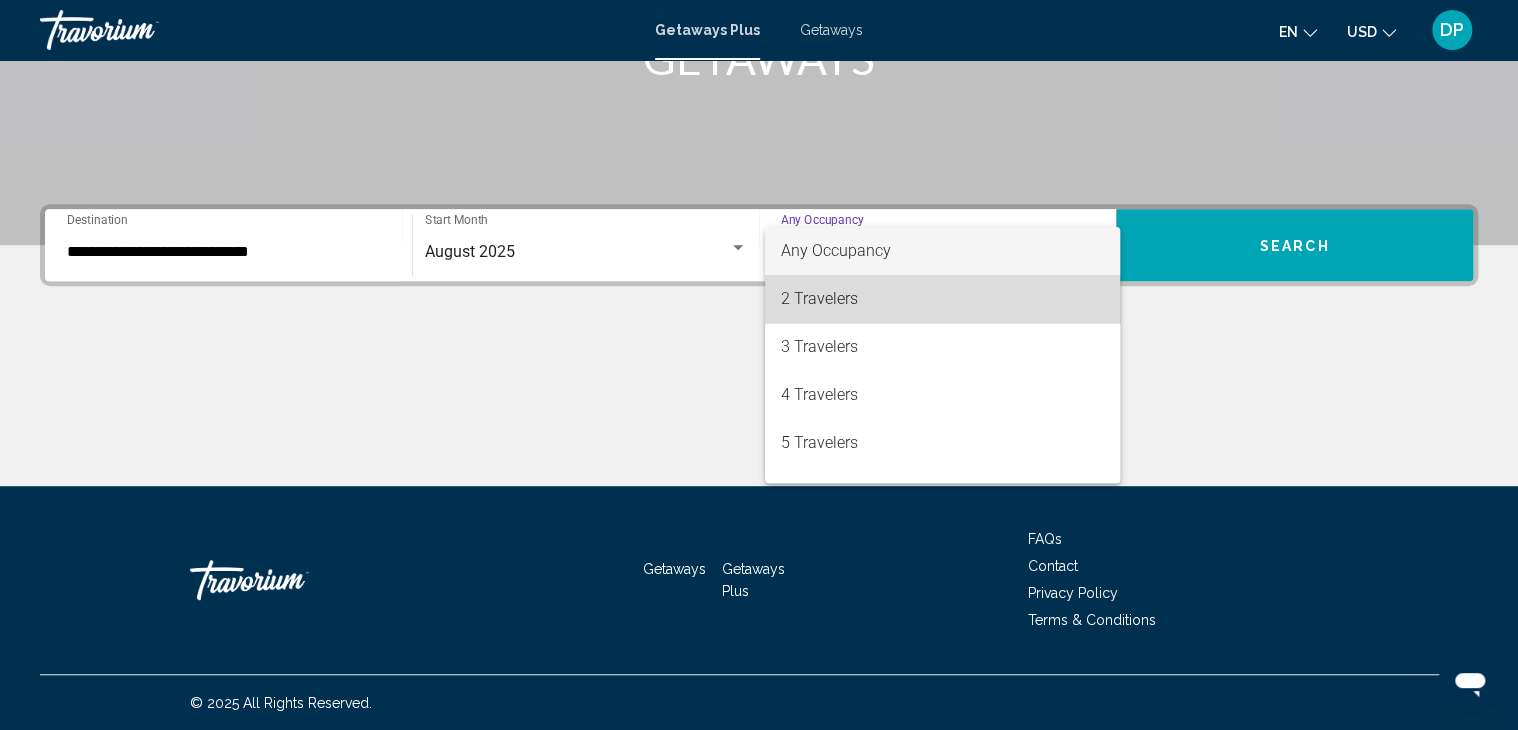 click on "2 Travelers" at bounding box center (942, 299) 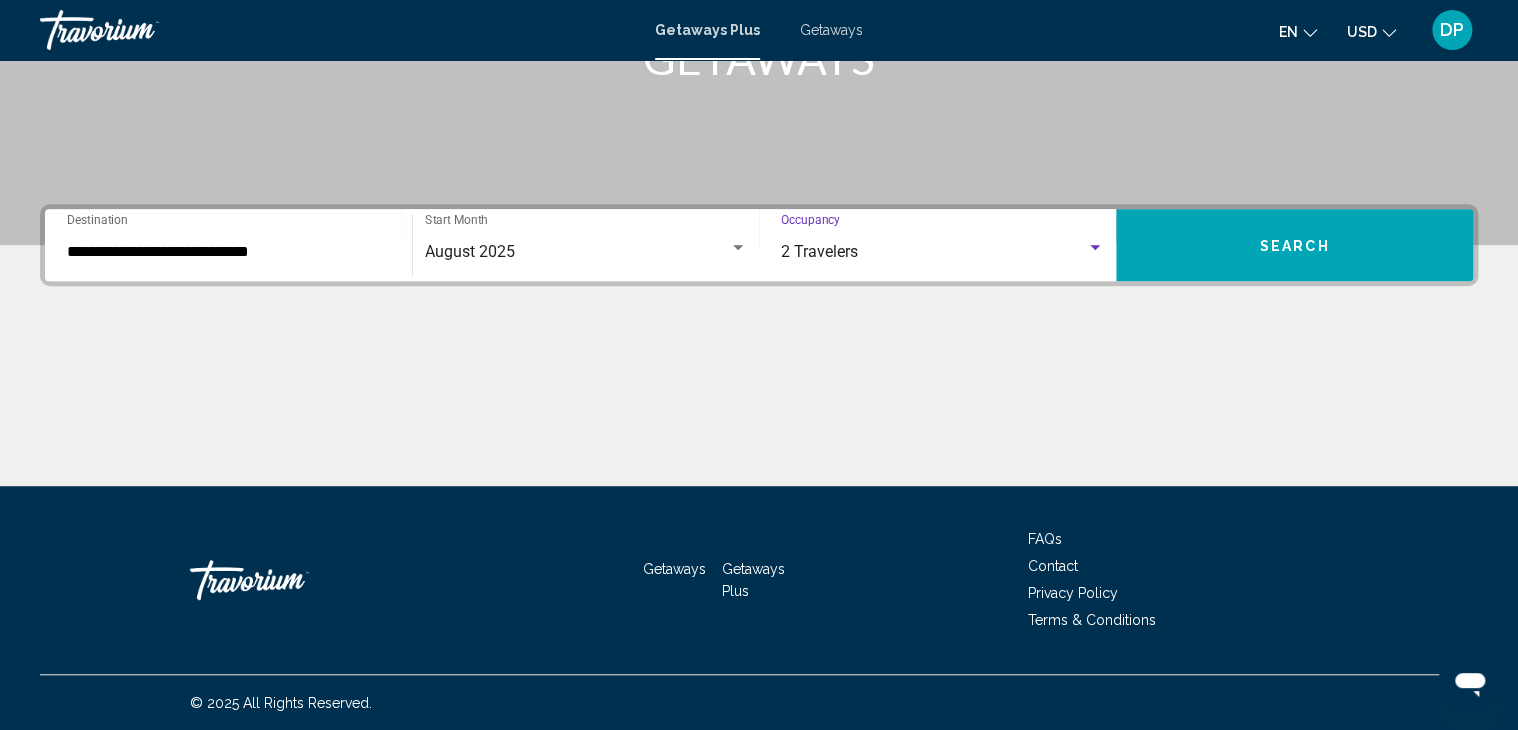 click on "Search" at bounding box center (1295, 246) 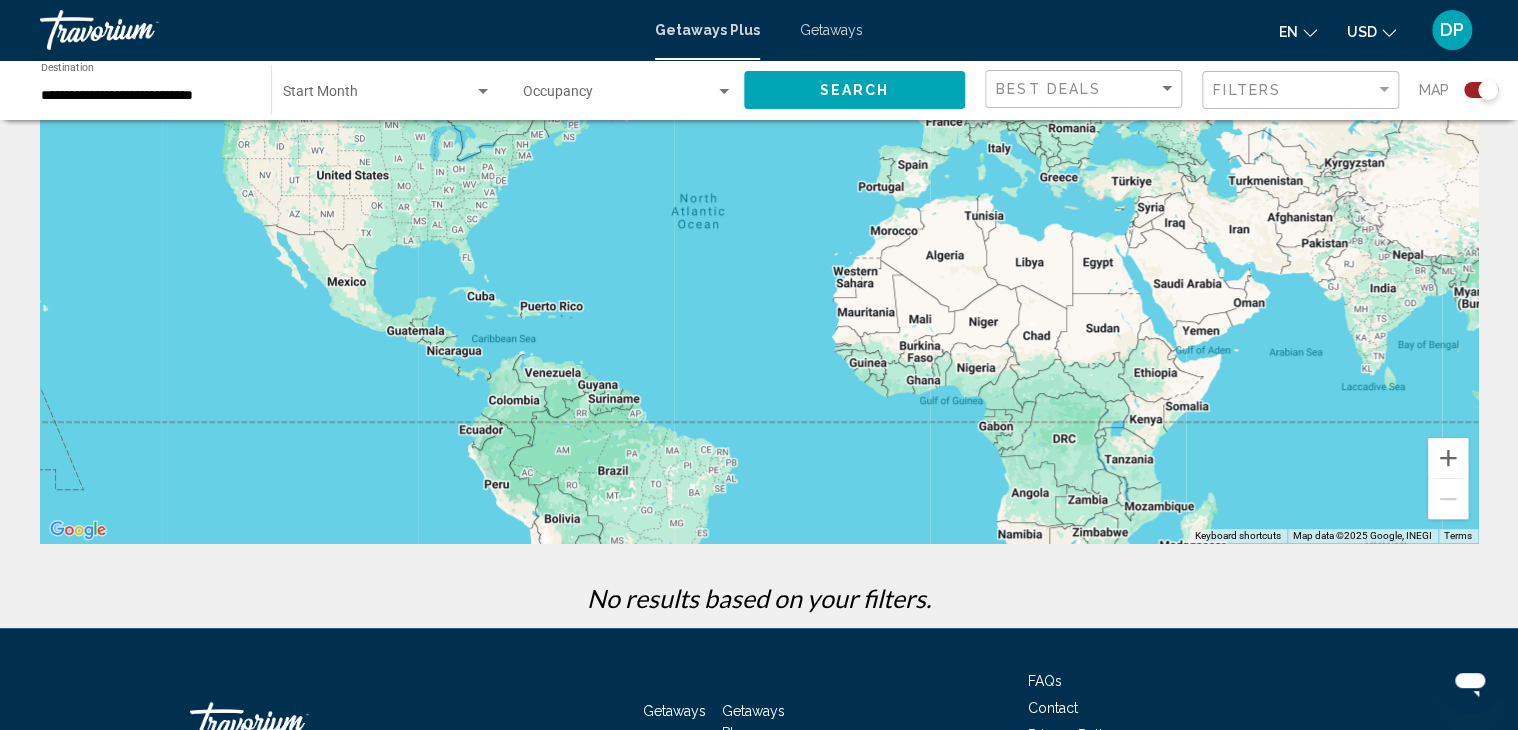 scroll, scrollTop: 0, scrollLeft: 0, axis: both 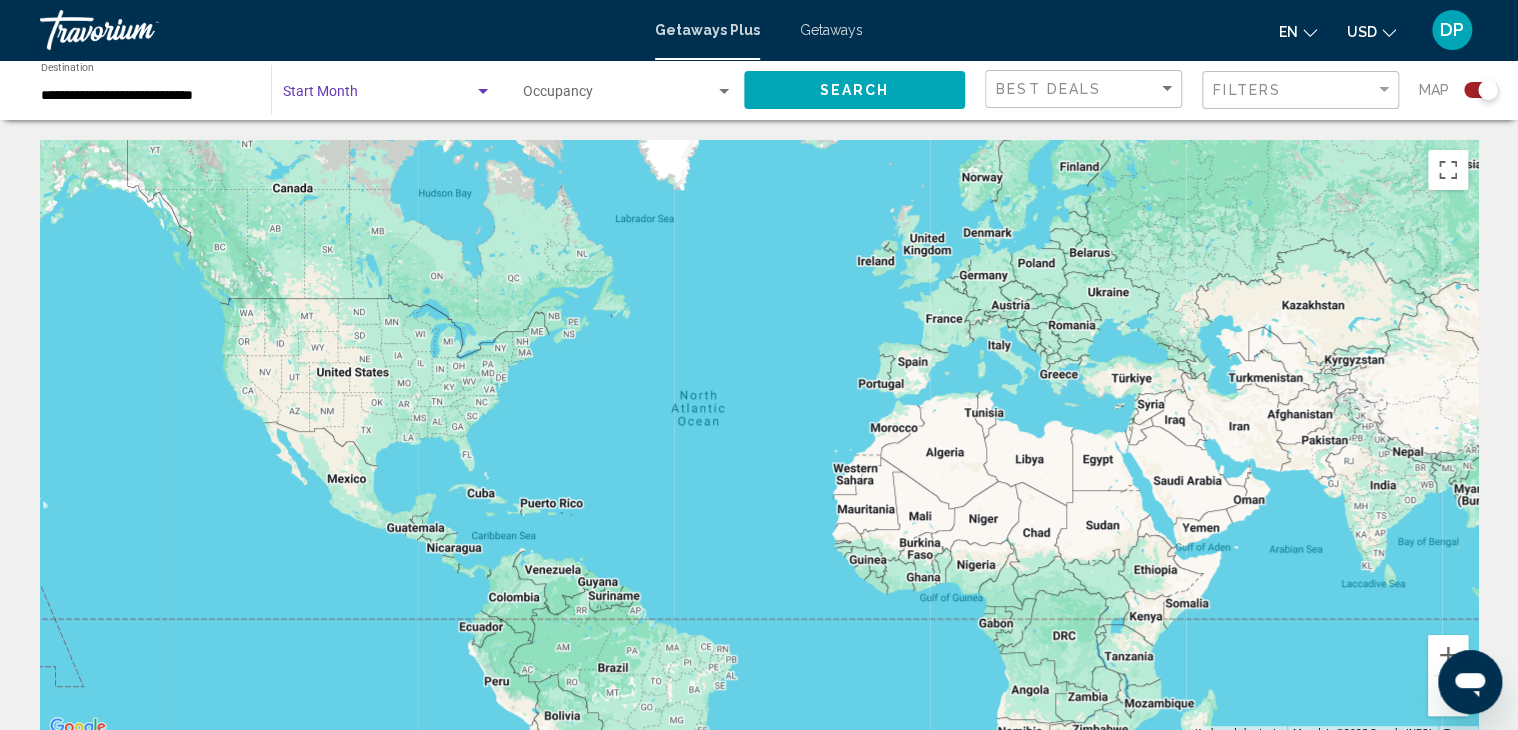 click at bounding box center [483, 91] 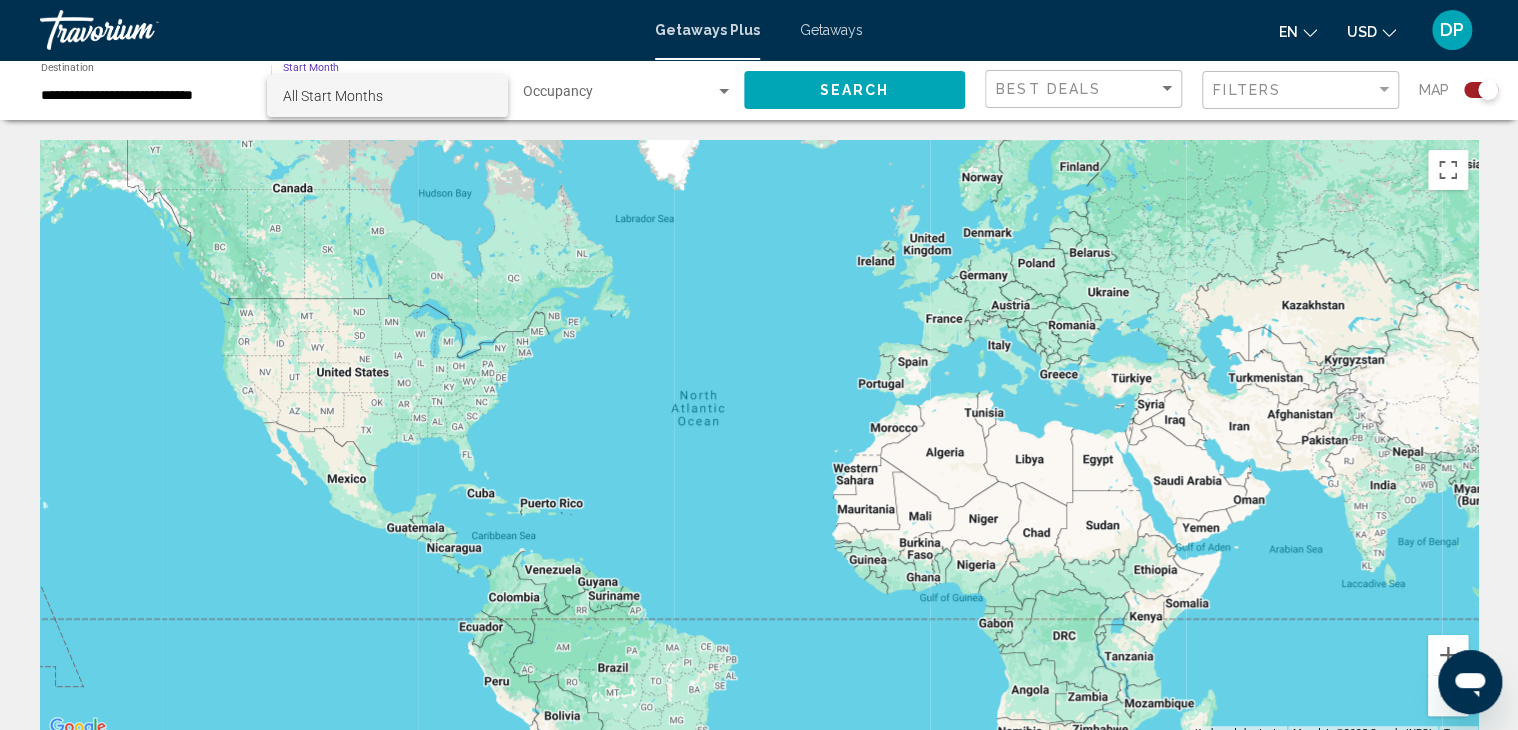 click on "All Start Months" at bounding box center [387, 96] 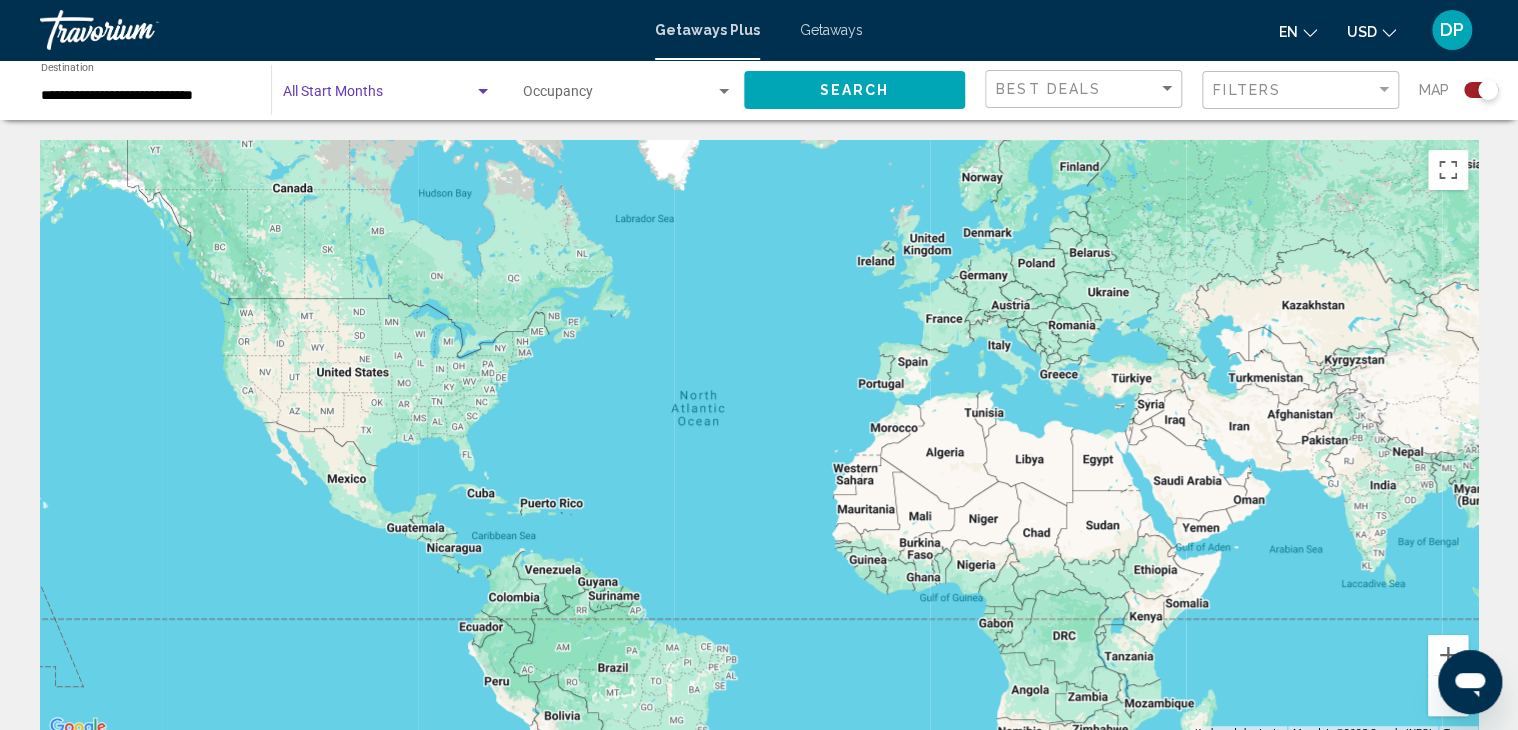 click at bounding box center [483, 92] 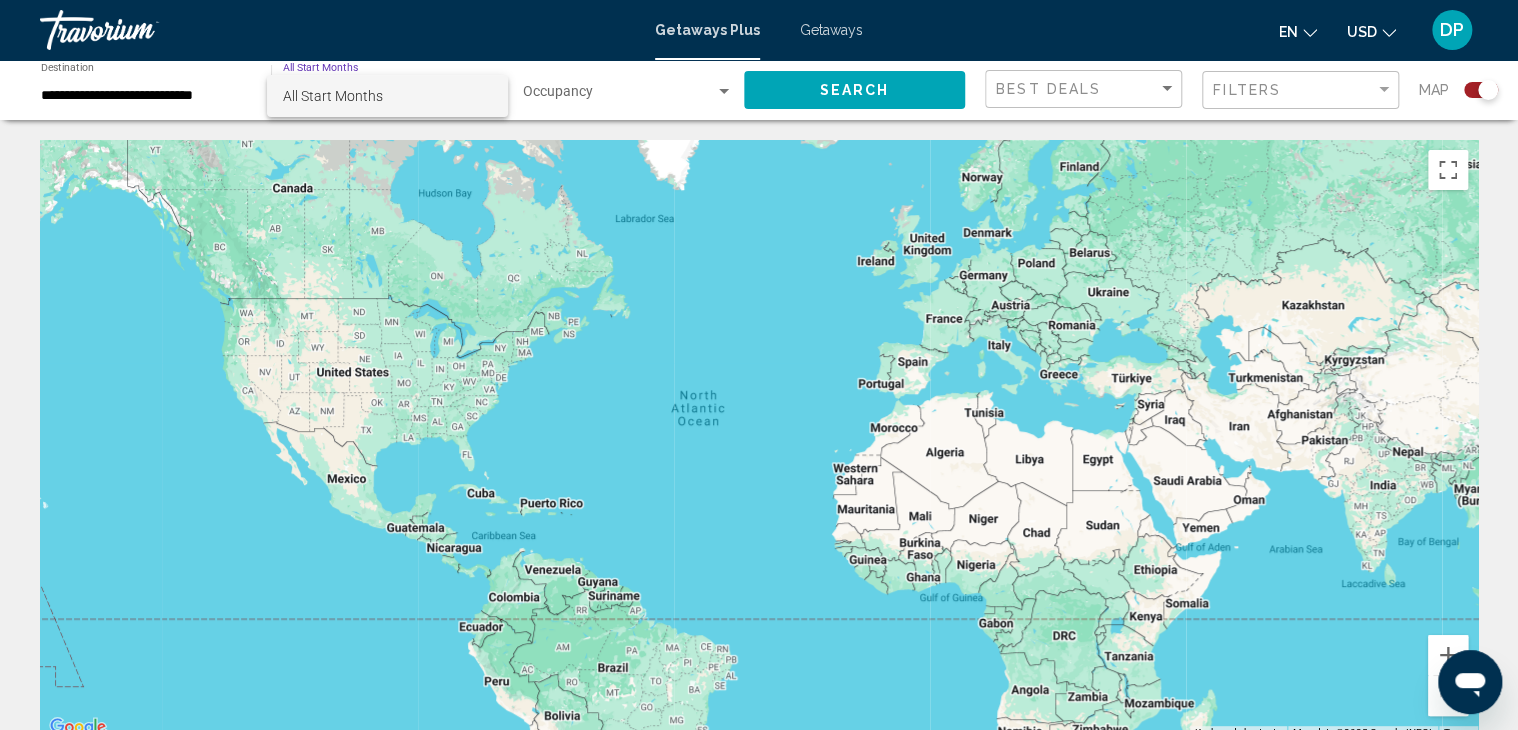 click at bounding box center [759, 365] 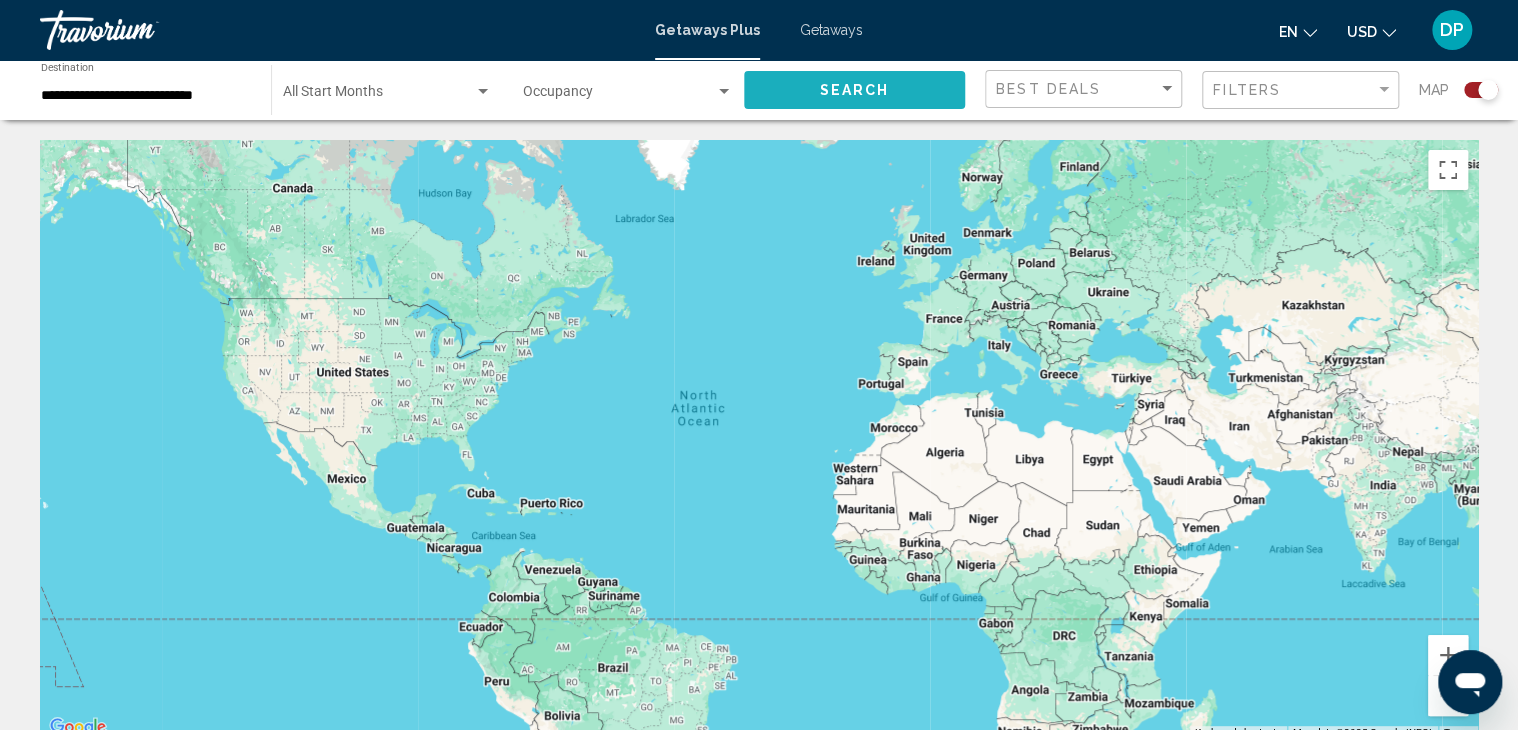 click on "Search" at bounding box center [855, 91] 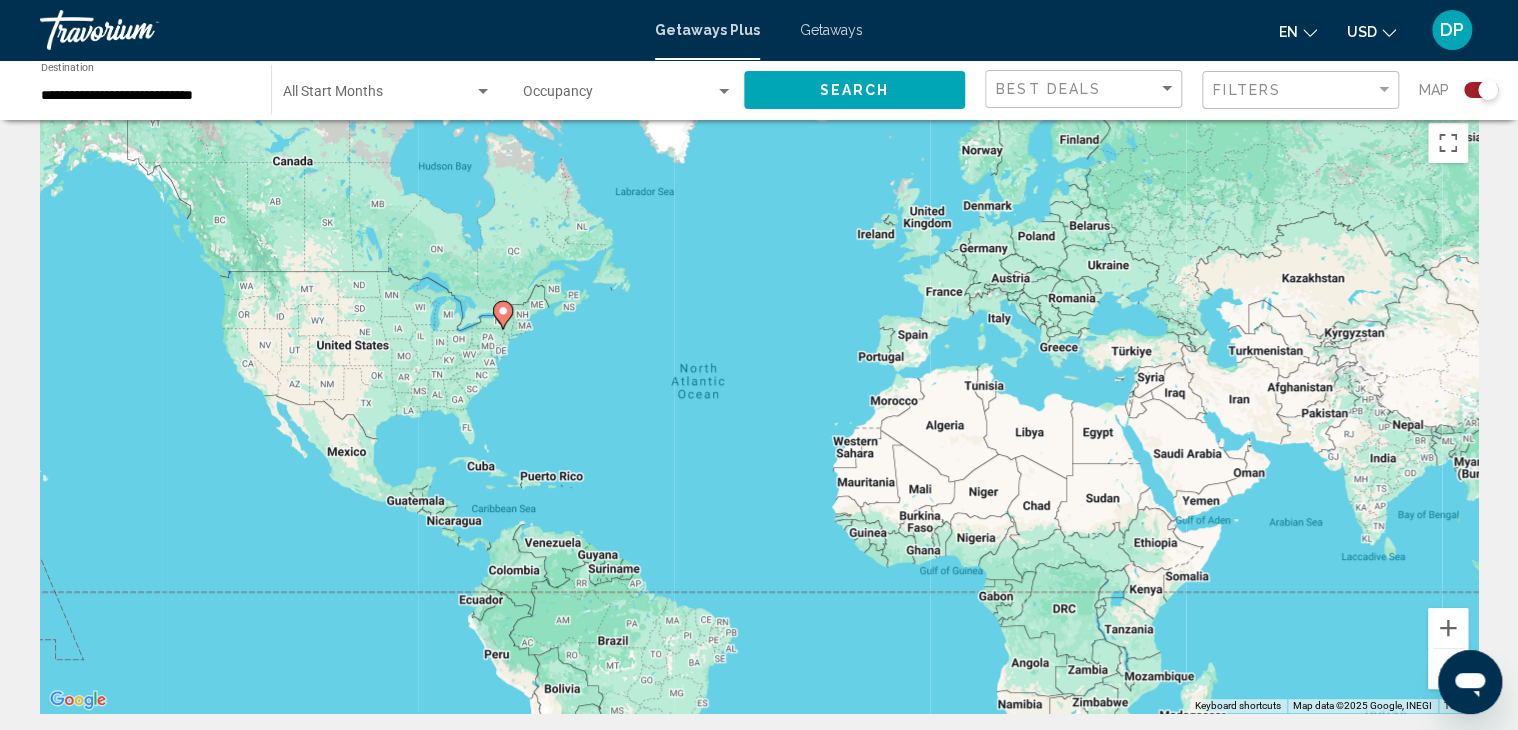 scroll, scrollTop: 0, scrollLeft: 0, axis: both 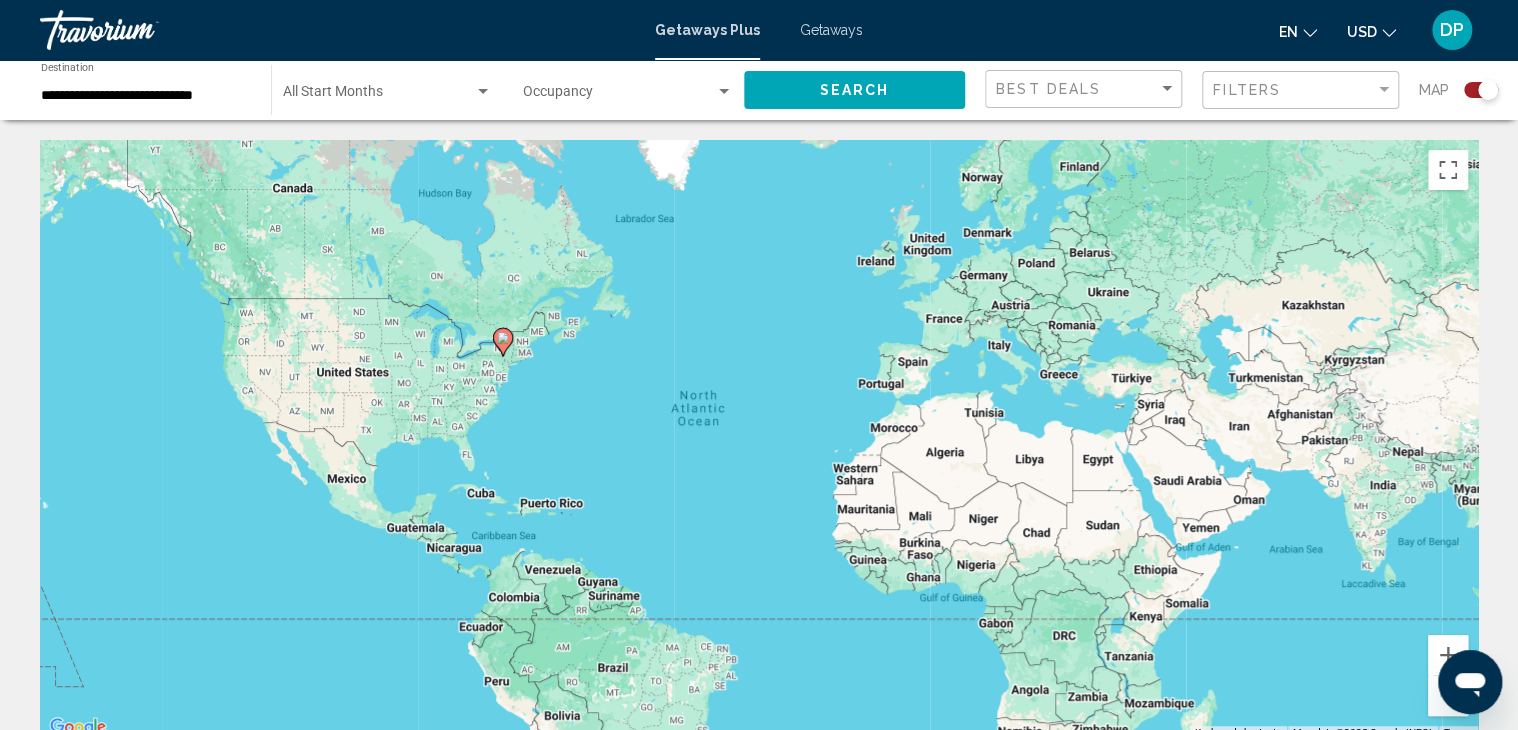 click on "Getaways" at bounding box center [831, 30] 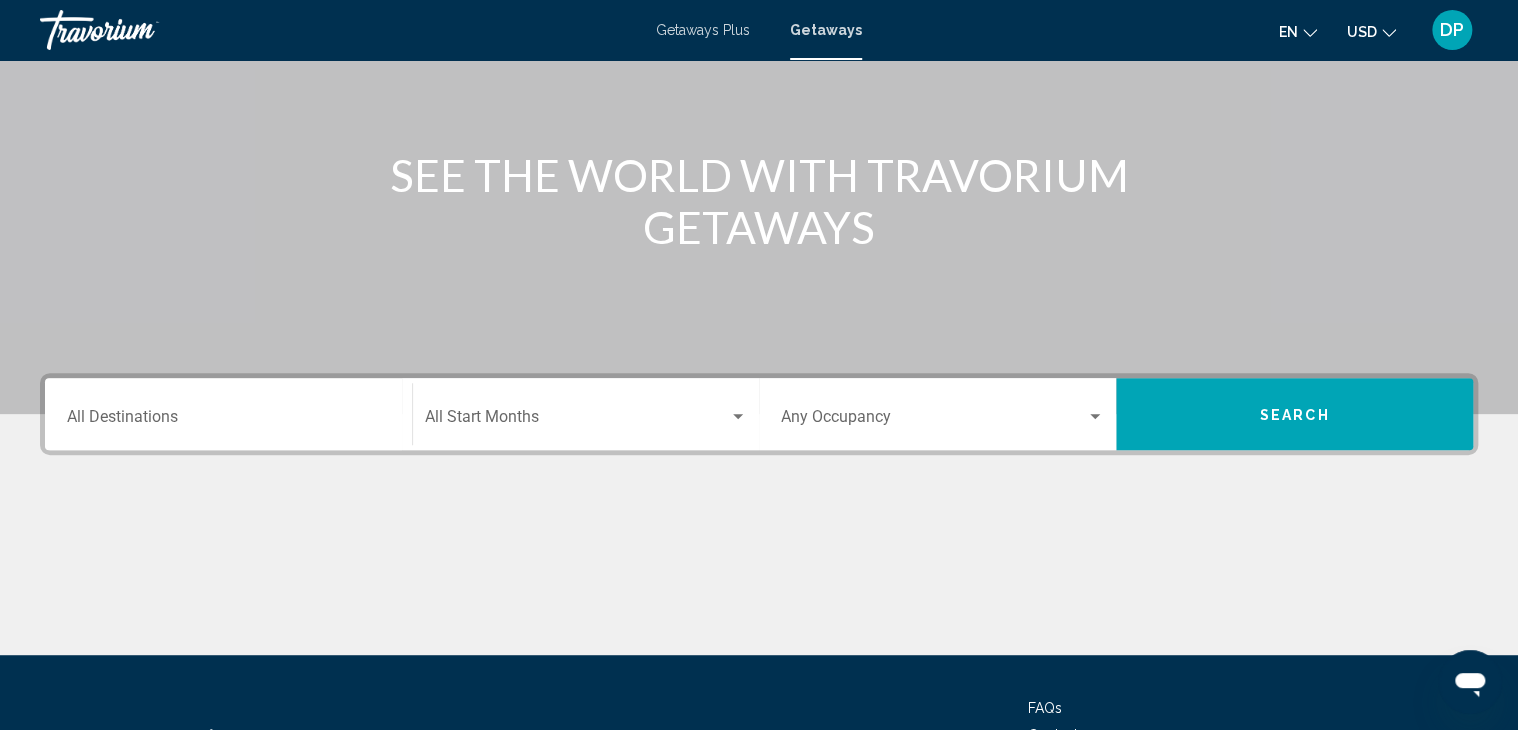 scroll, scrollTop: 240, scrollLeft: 0, axis: vertical 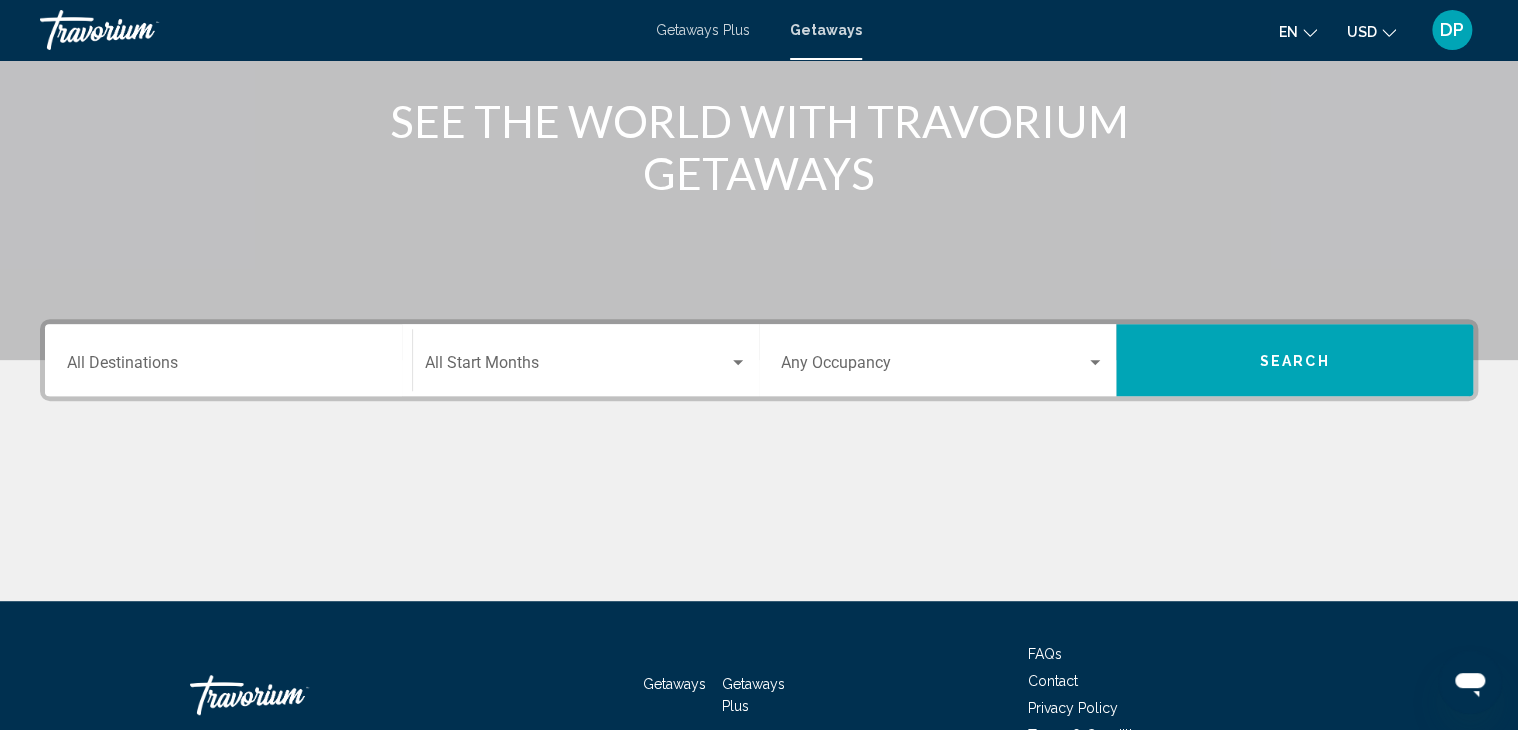 click on "Destination All Destinations" at bounding box center (228, 367) 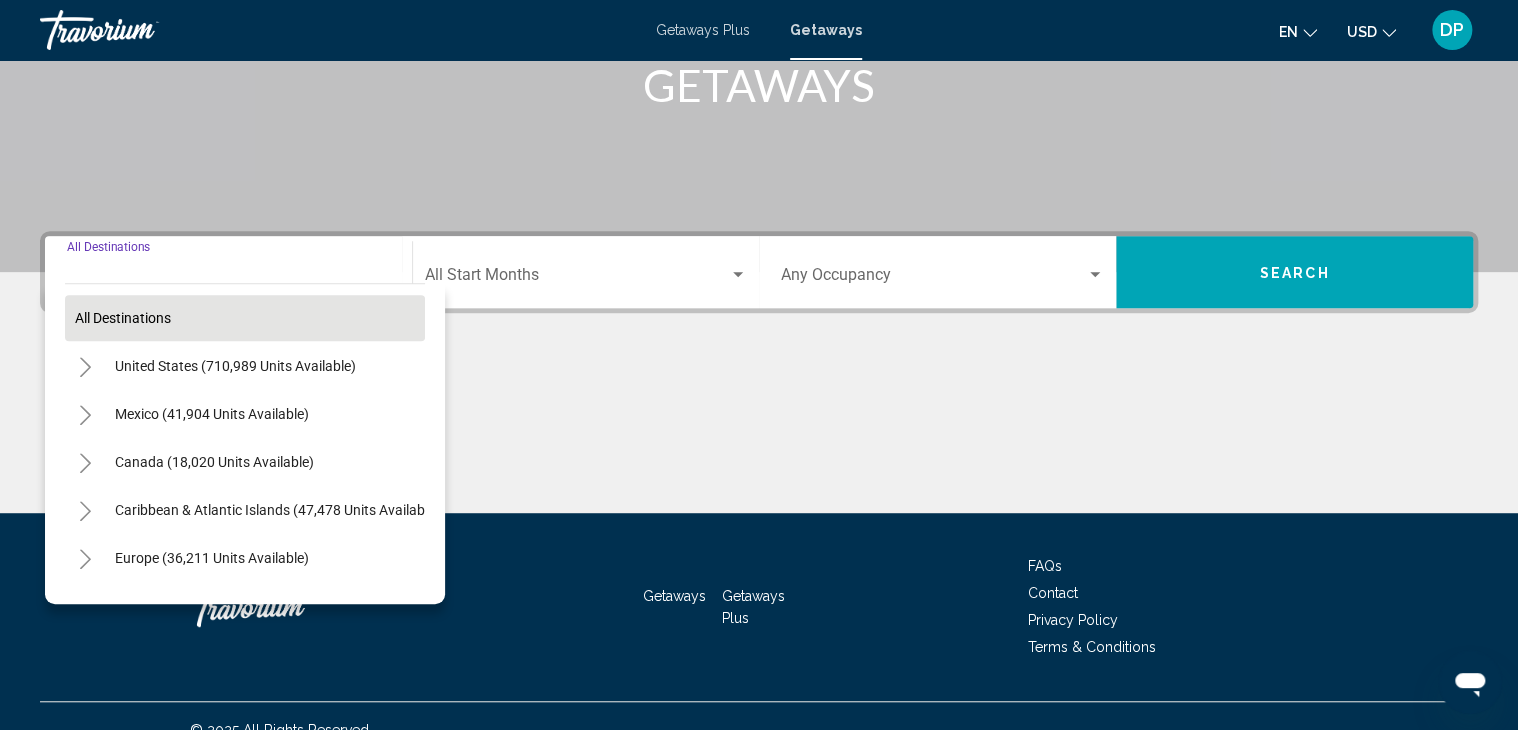 scroll, scrollTop: 355, scrollLeft: 0, axis: vertical 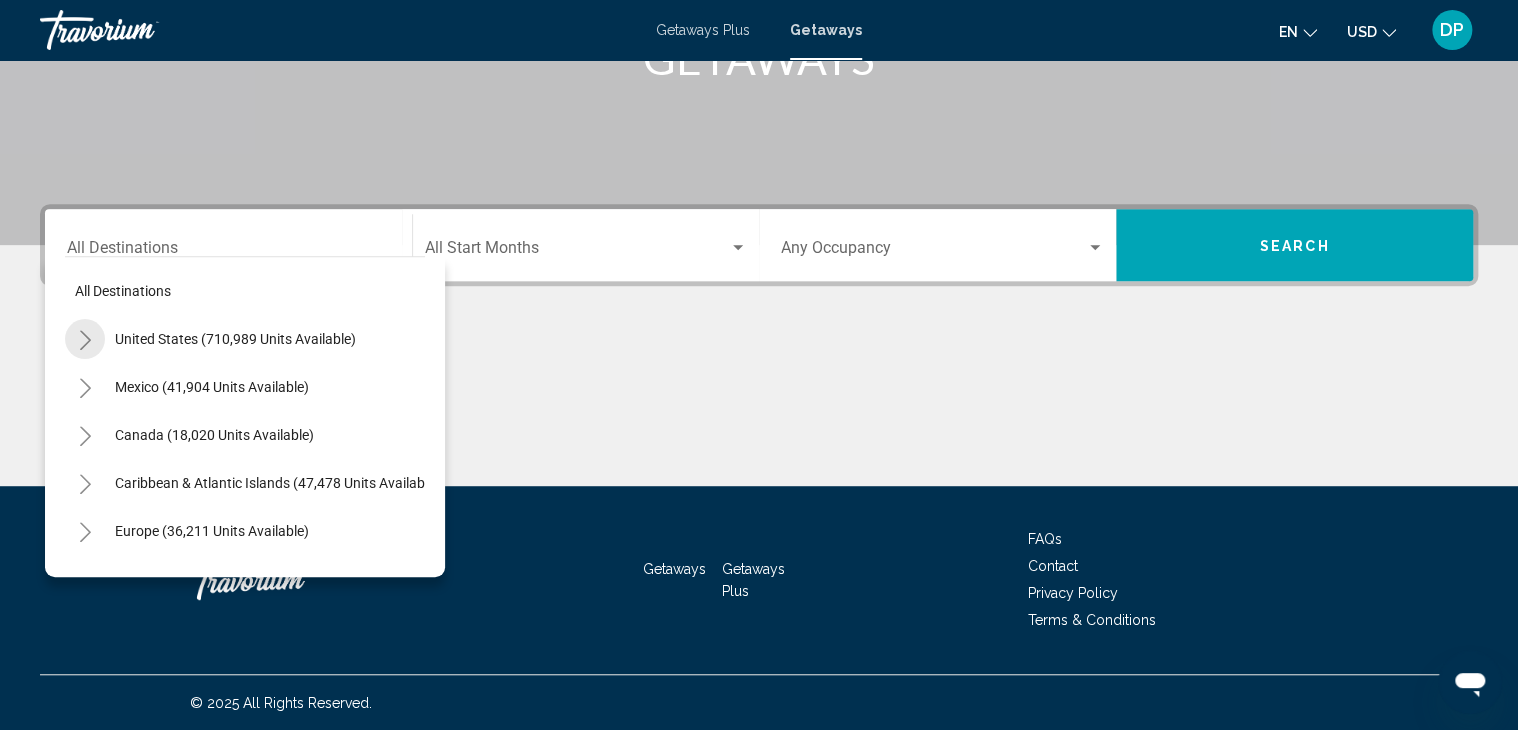 click at bounding box center [85, 339] 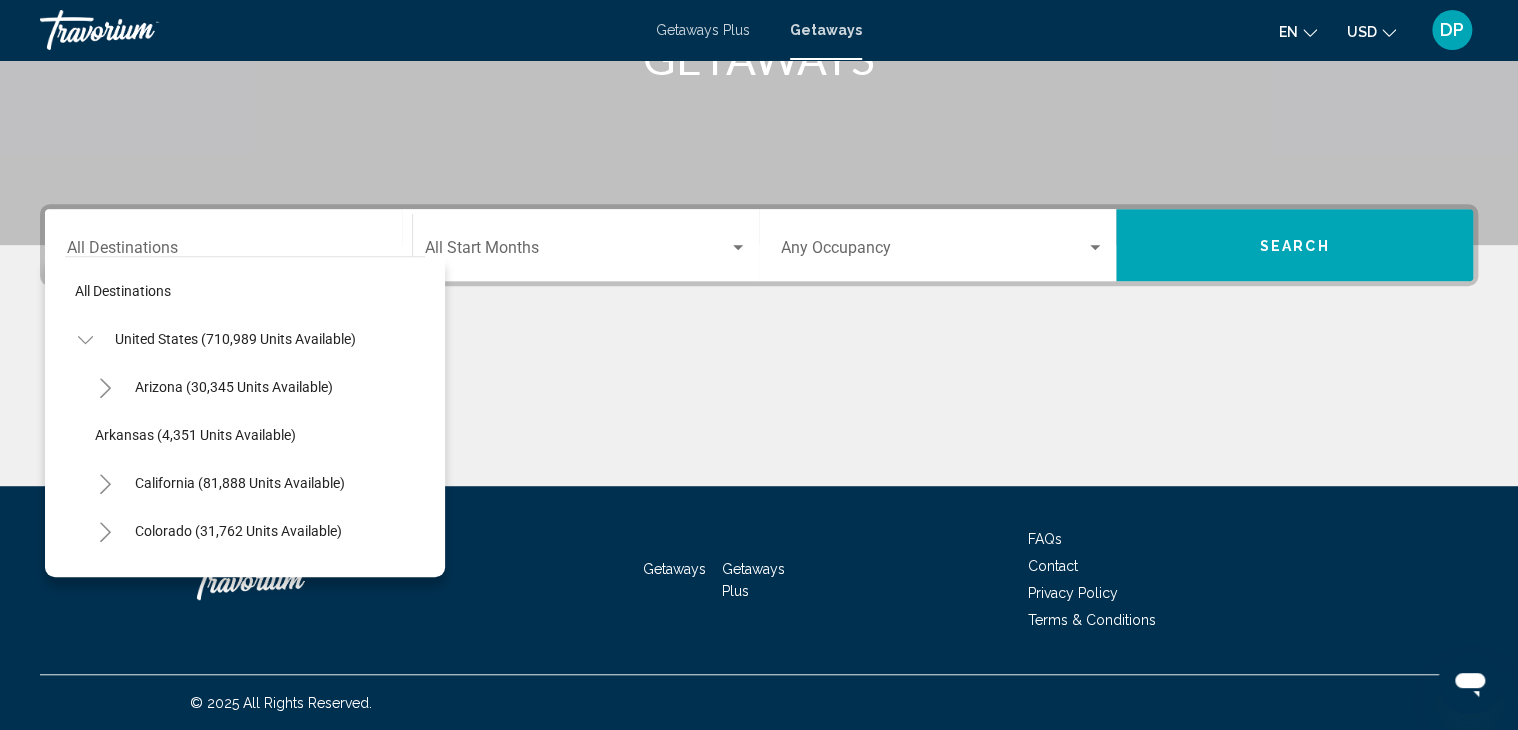 click at bounding box center [759, 411] 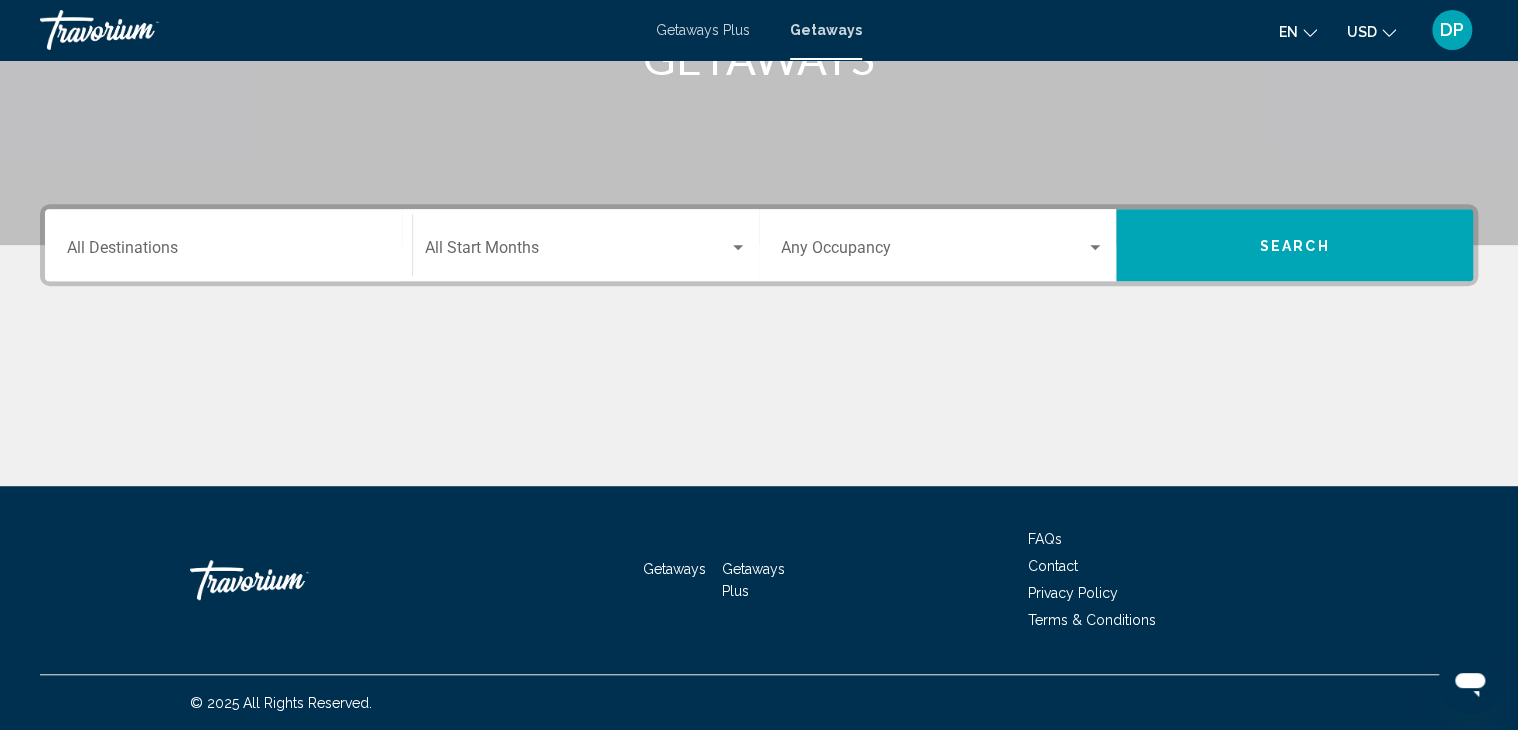 click on "Destination All Destinations" at bounding box center (228, 252) 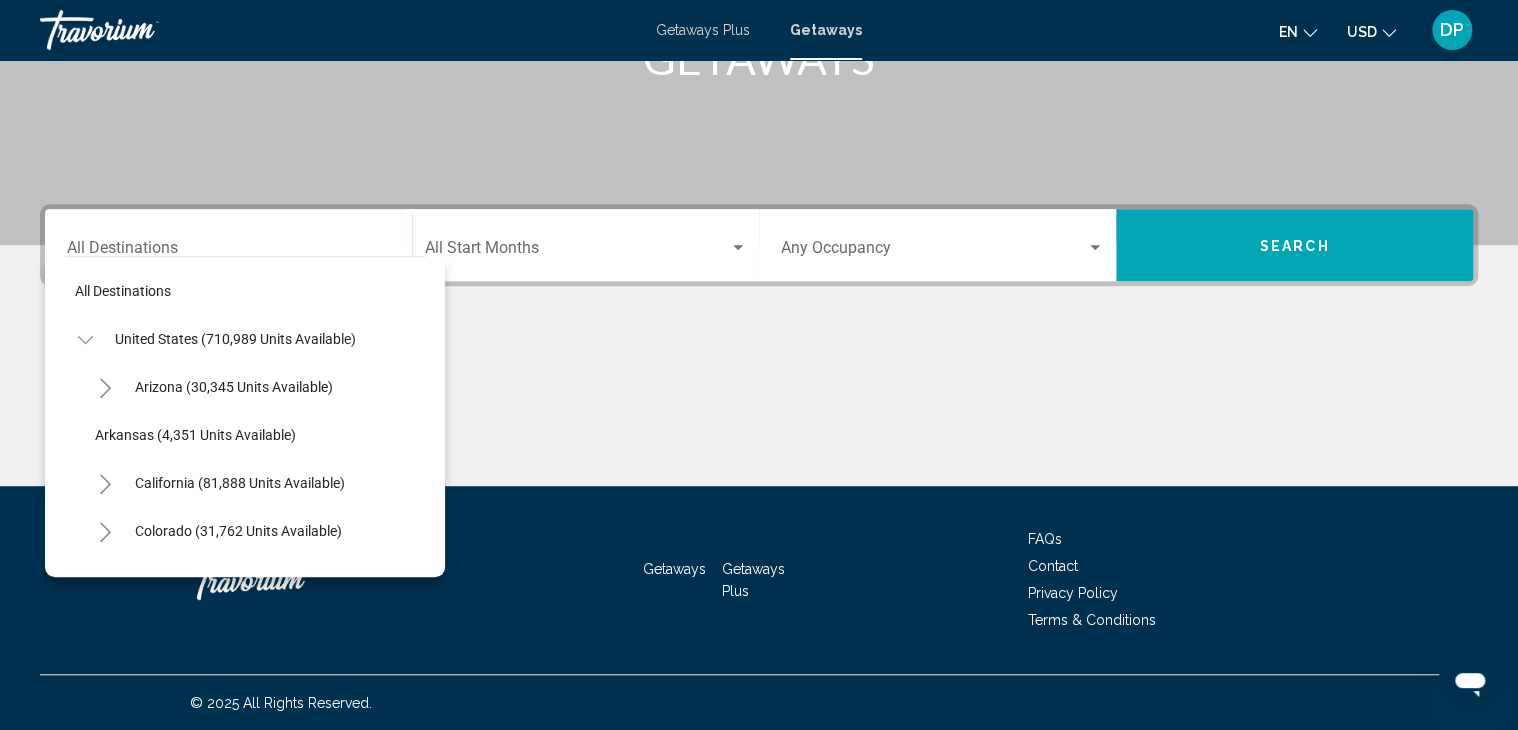 click on "Getaways" at bounding box center [826, 30] 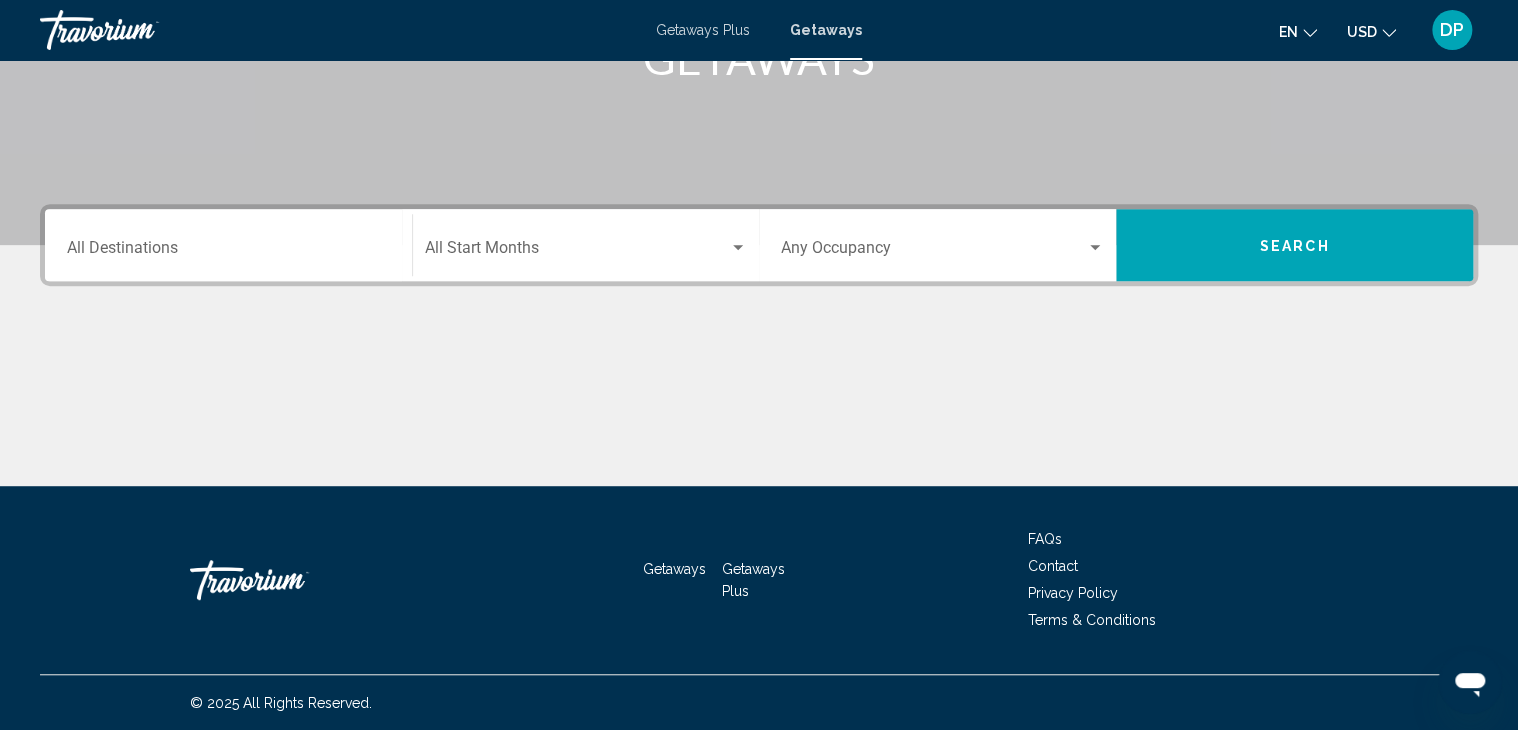click on "Destination All Destinations" at bounding box center (228, 252) 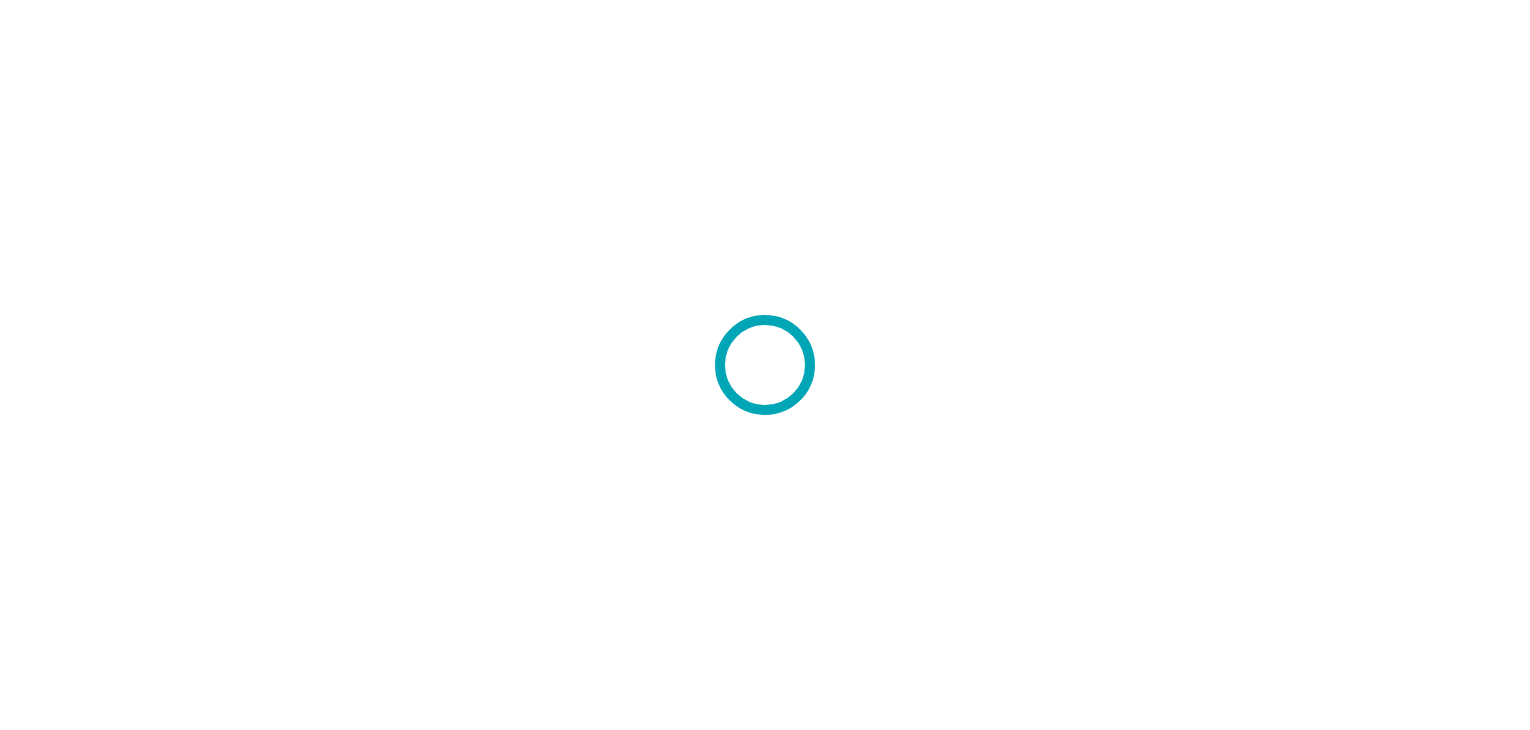 scroll, scrollTop: 0, scrollLeft: 0, axis: both 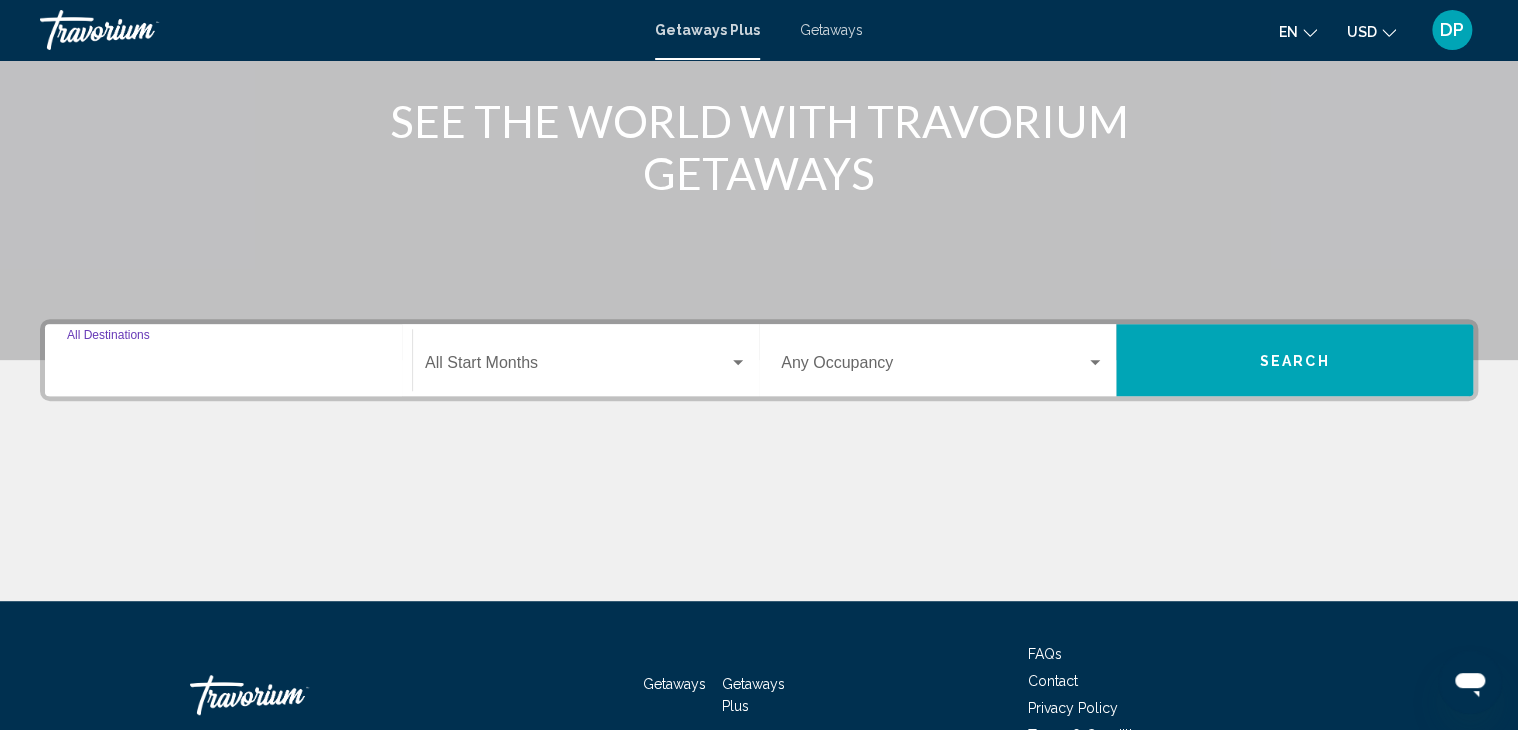 click on "Destination All Destinations" at bounding box center (228, 367) 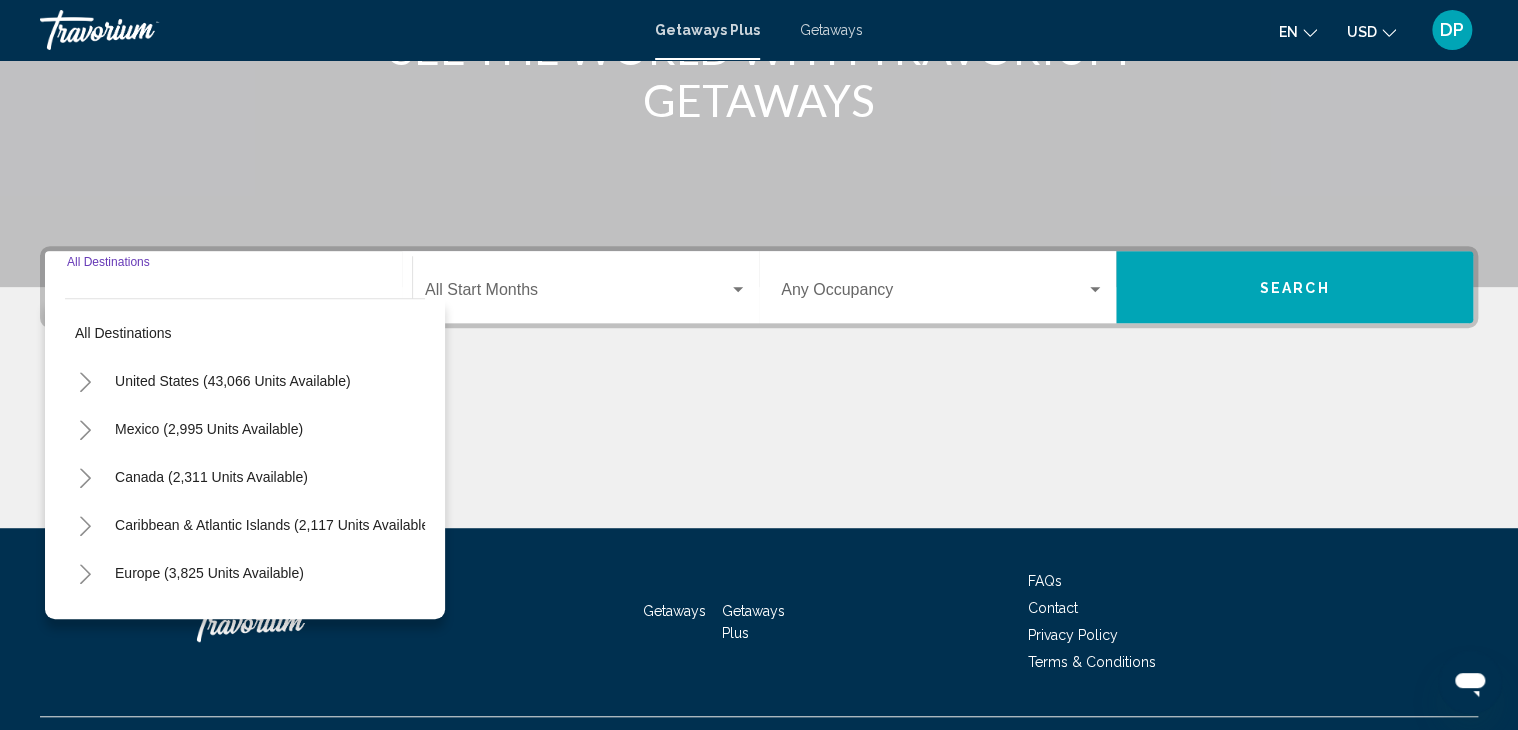 scroll, scrollTop: 355, scrollLeft: 0, axis: vertical 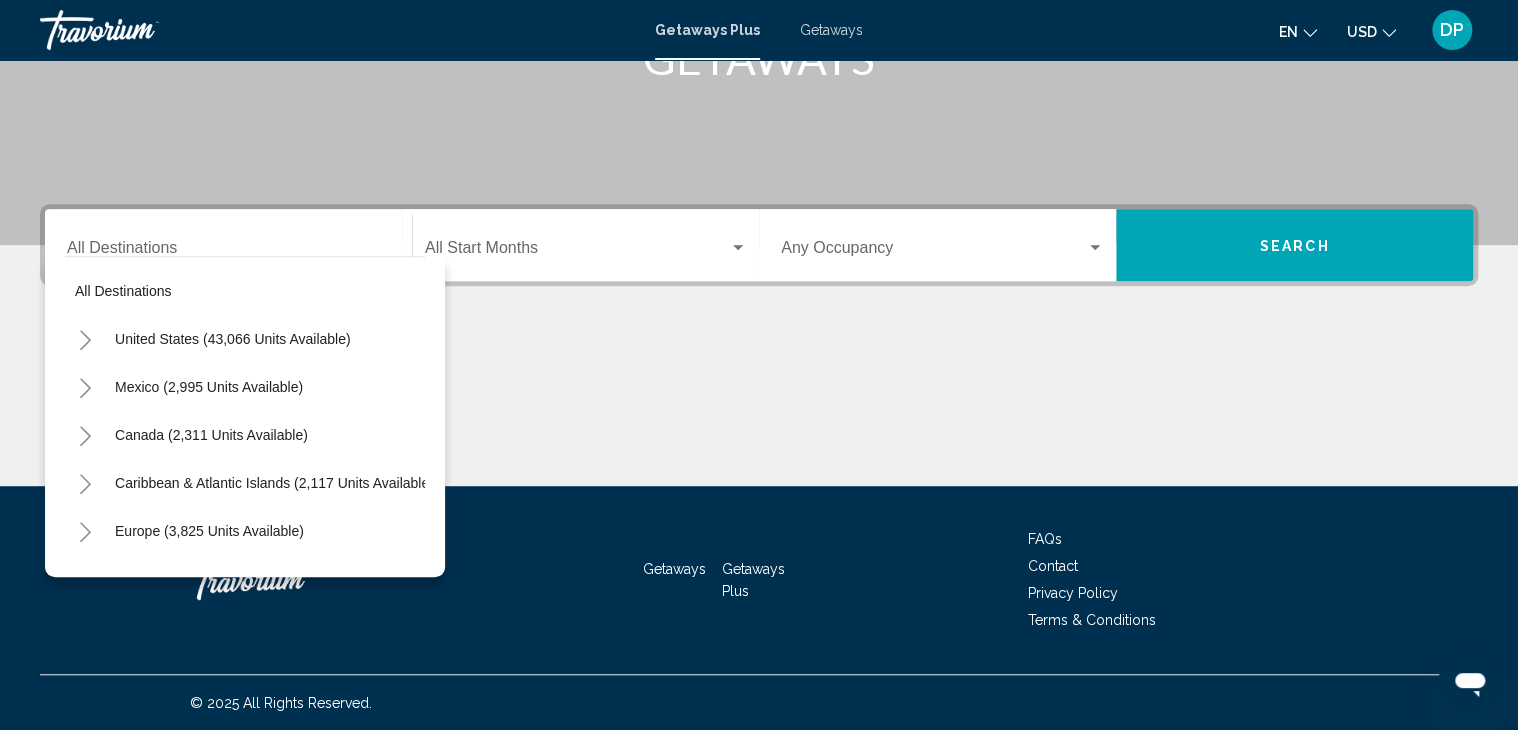 click on "Destination All Destinations" at bounding box center (228, 245) 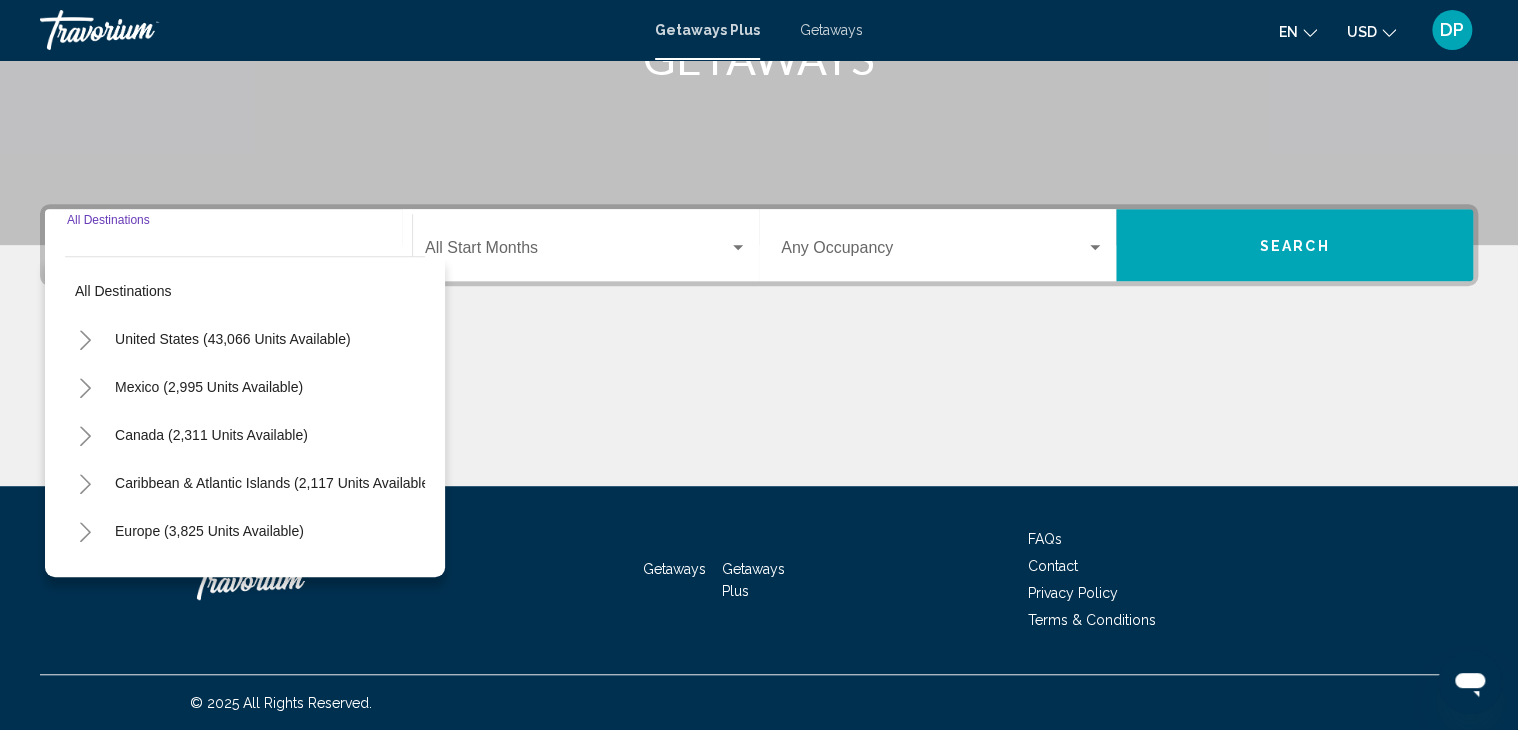 click on "Destination All Destinations" at bounding box center [228, 245] 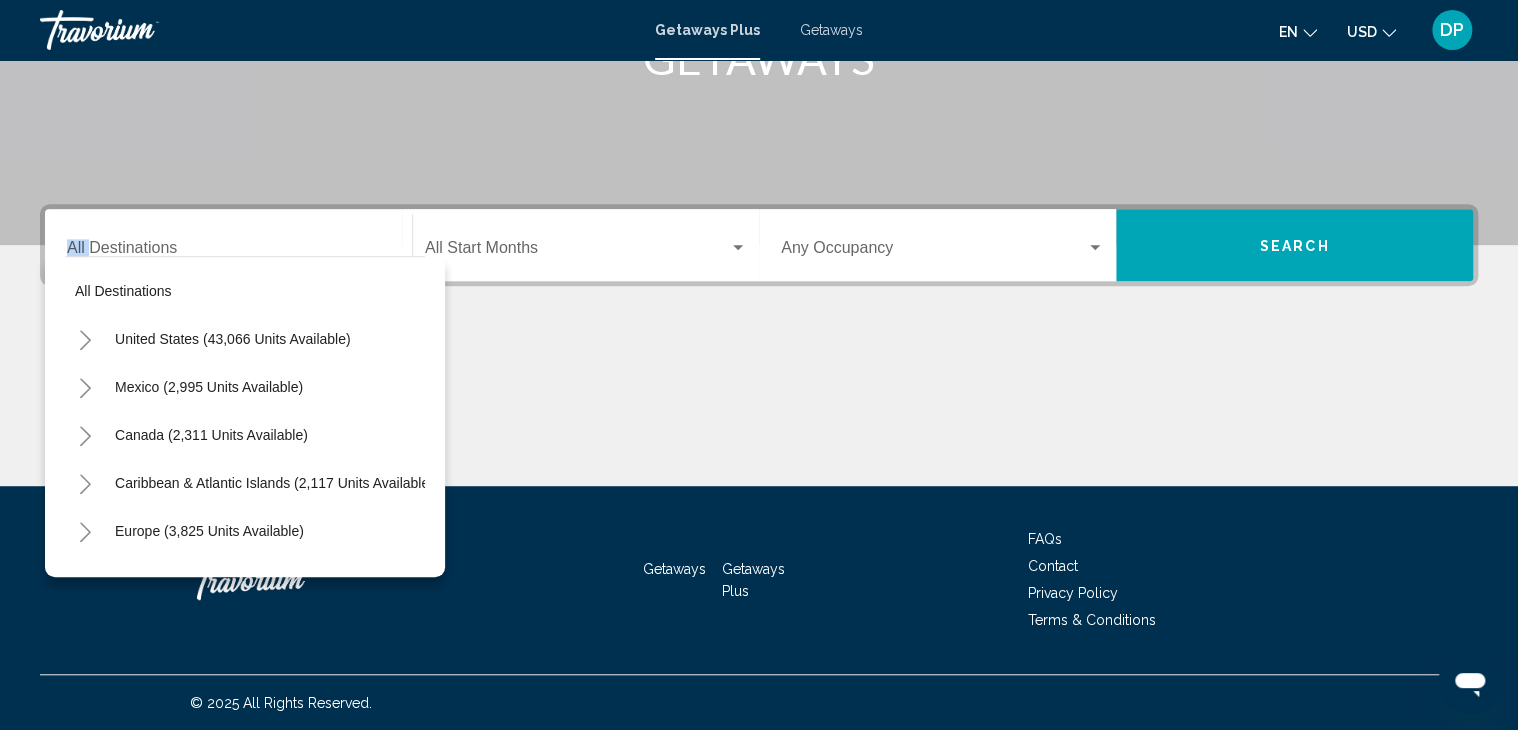 click on "Destination All Destinations" at bounding box center [228, 245] 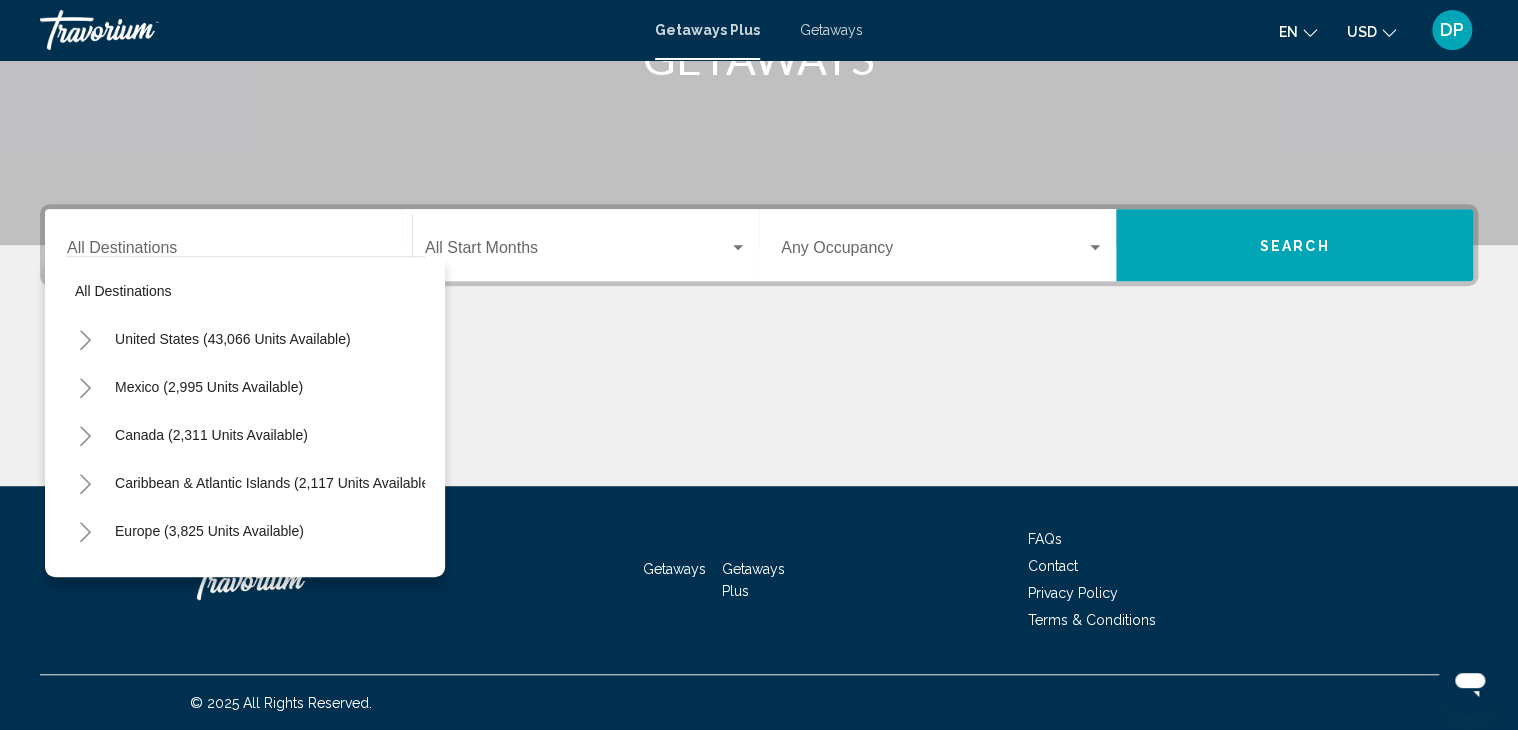 click on "Destination All Destinations" at bounding box center [228, 245] 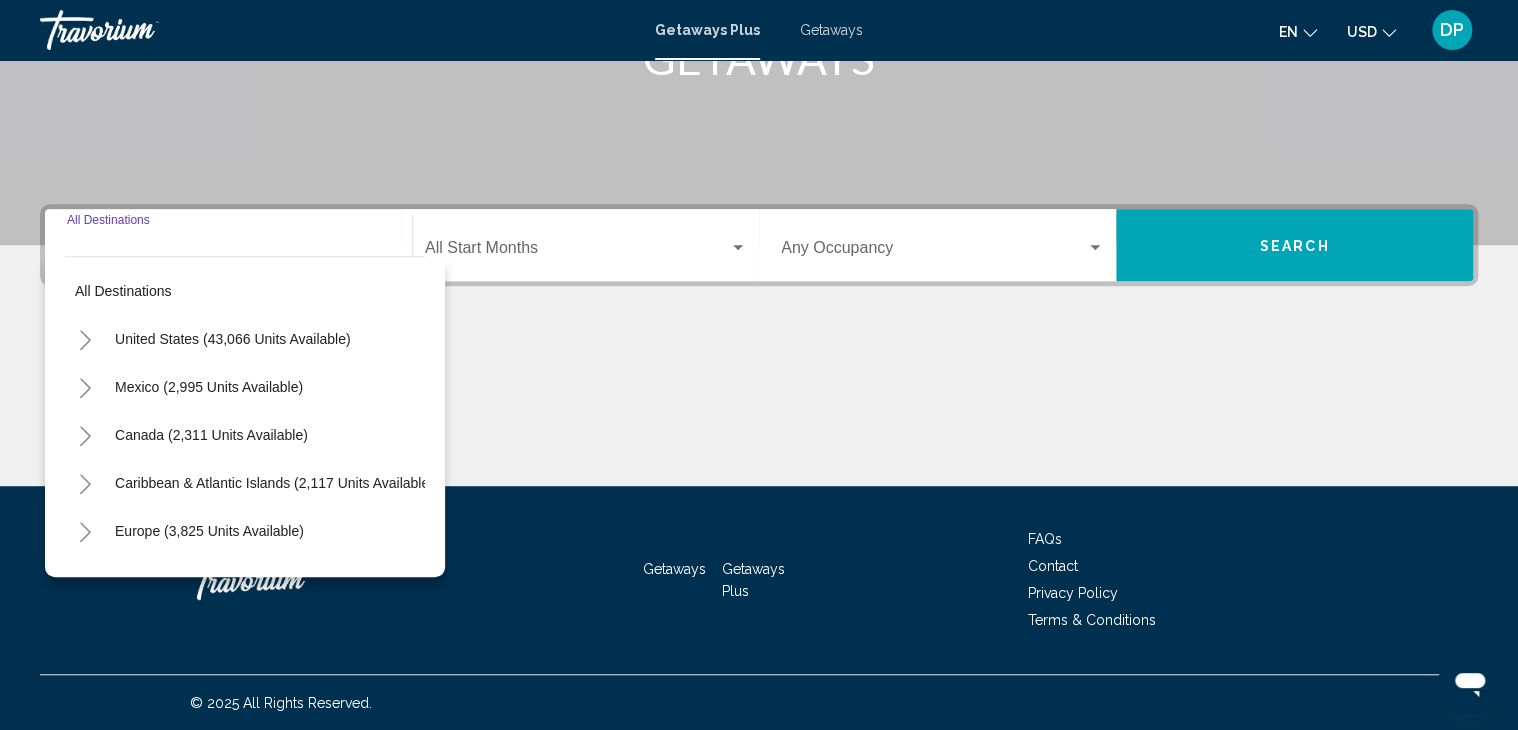 click on "Destination All Destinations" at bounding box center [228, 252] 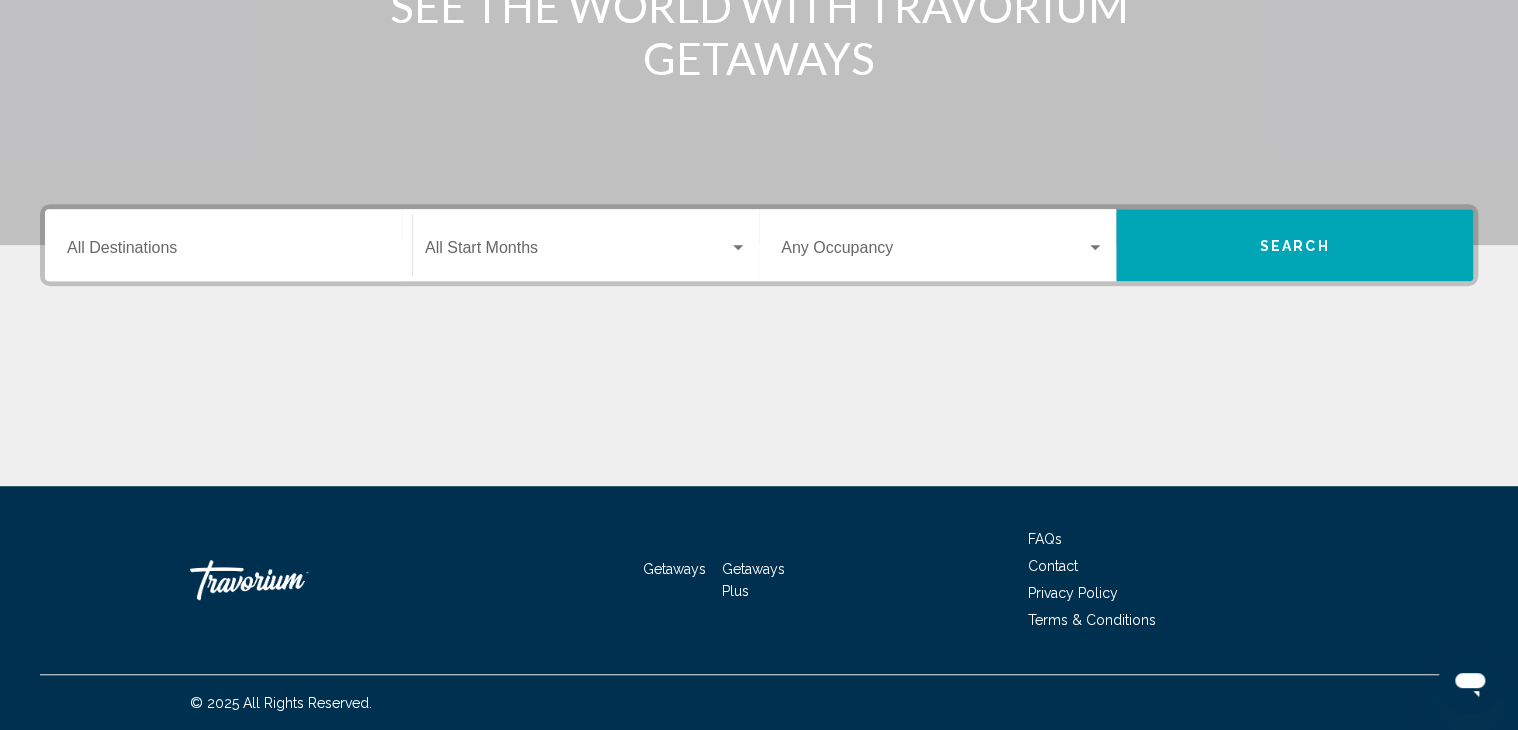 scroll, scrollTop: 0, scrollLeft: 0, axis: both 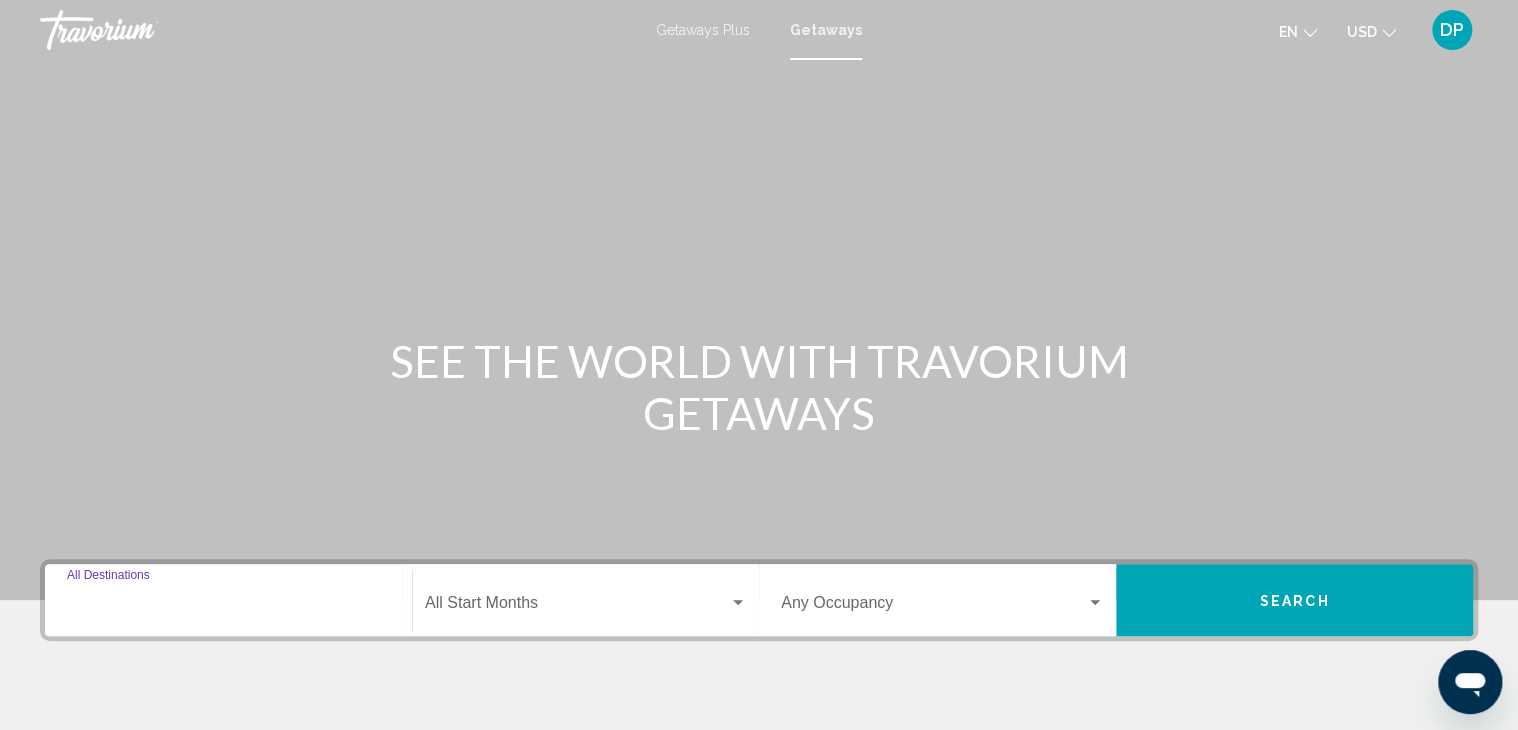 click on "Destination All Destinations" at bounding box center (228, 607) 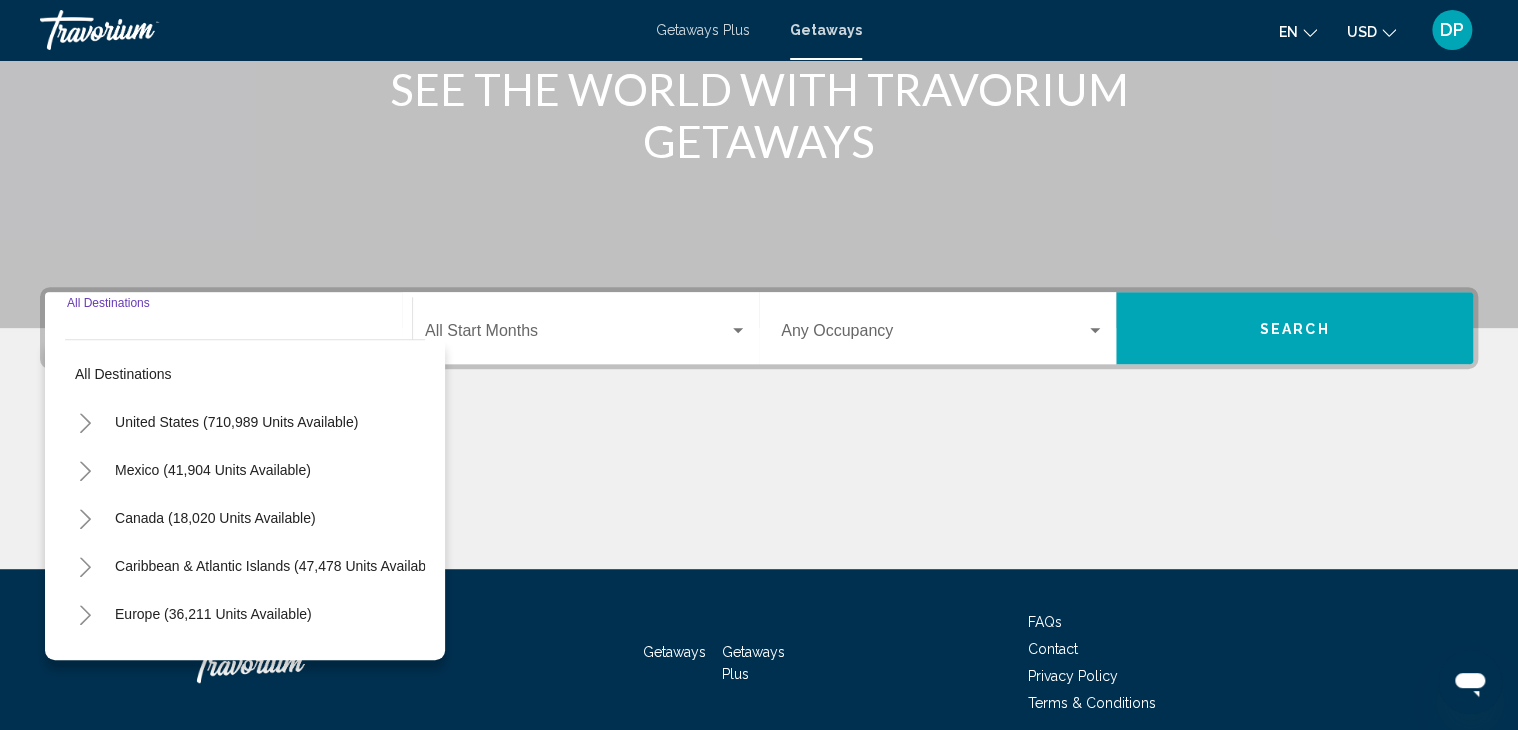 scroll, scrollTop: 355, scrollLeft: 0, axis: vertical 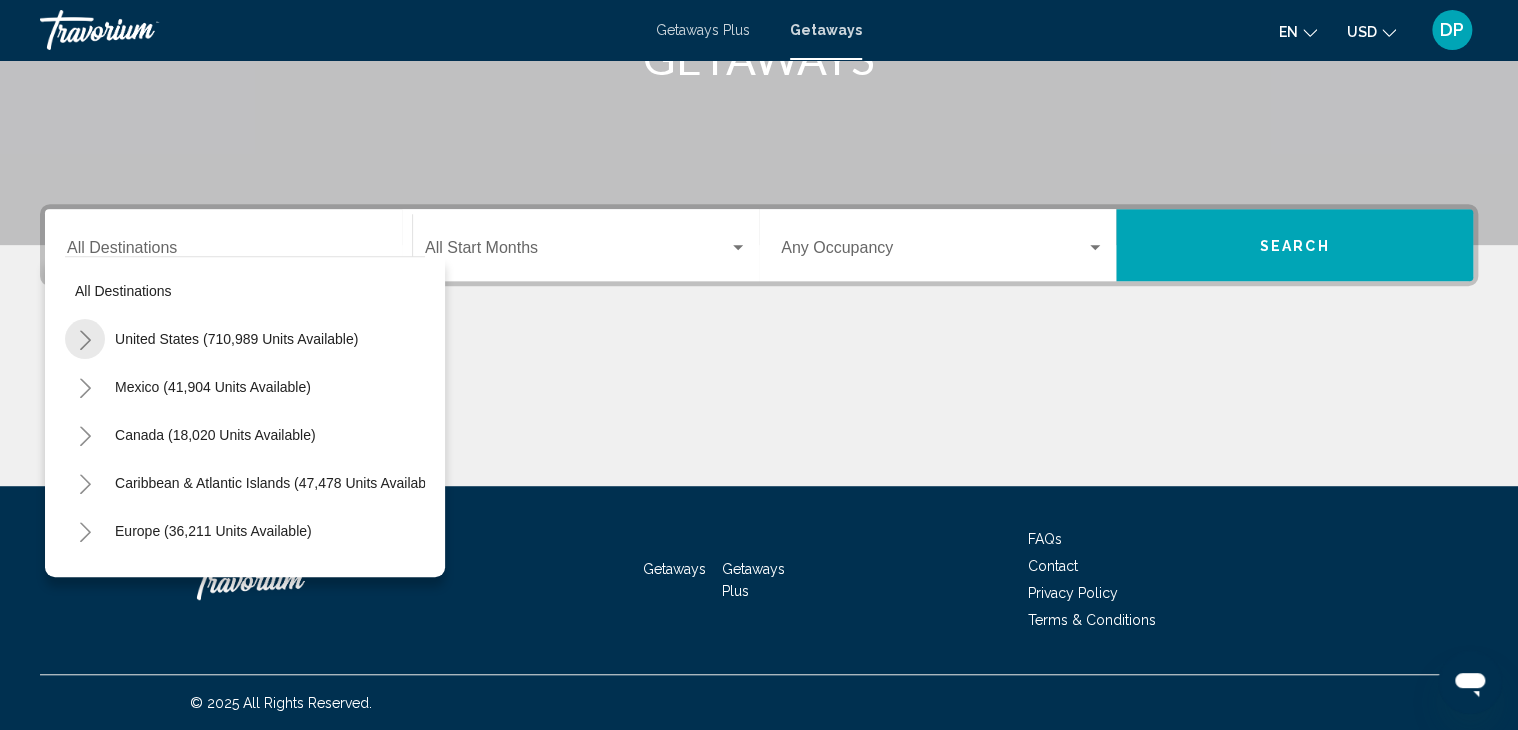click at bounding box center [85, 340] 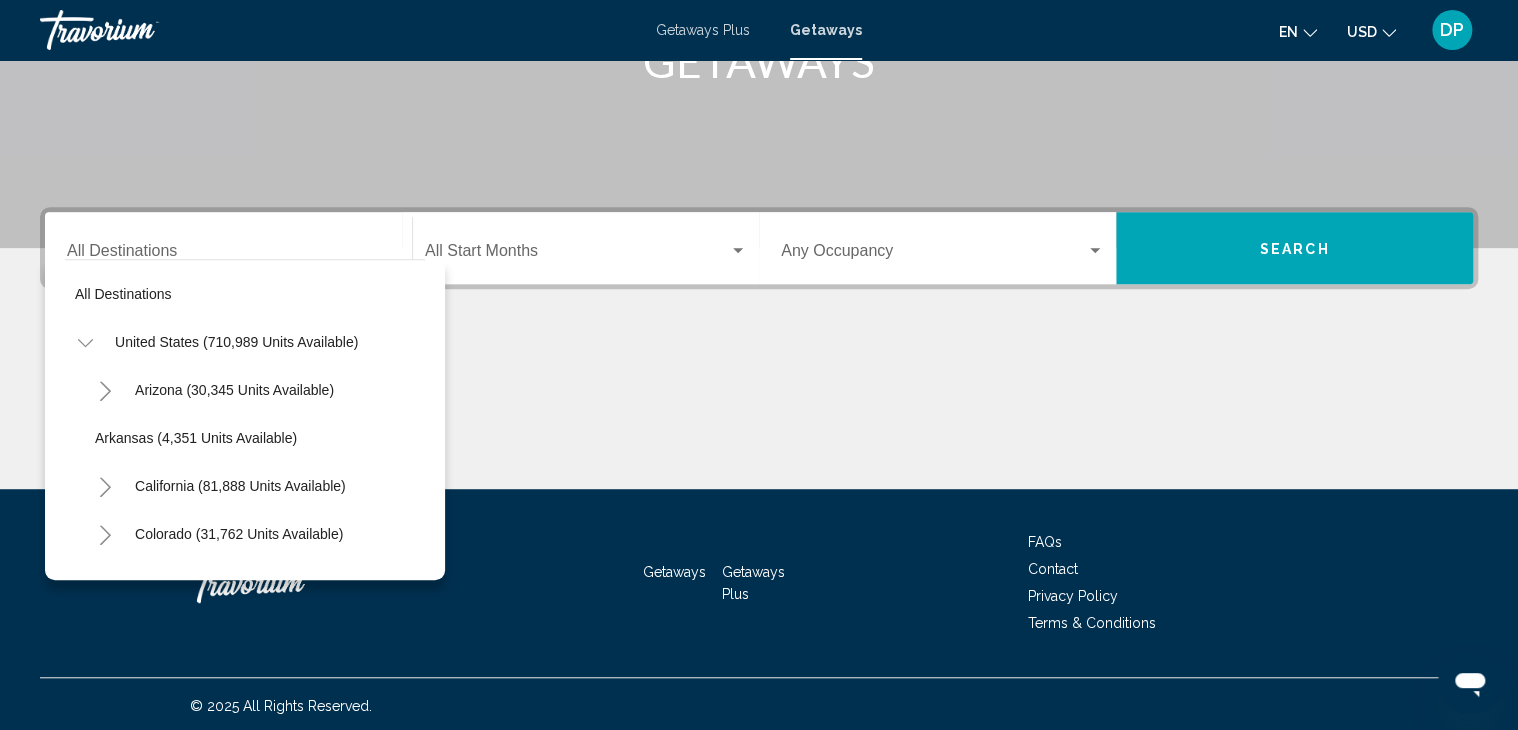 scroll, scrollTop: 355, scrollLeft: 0, axis: vertical 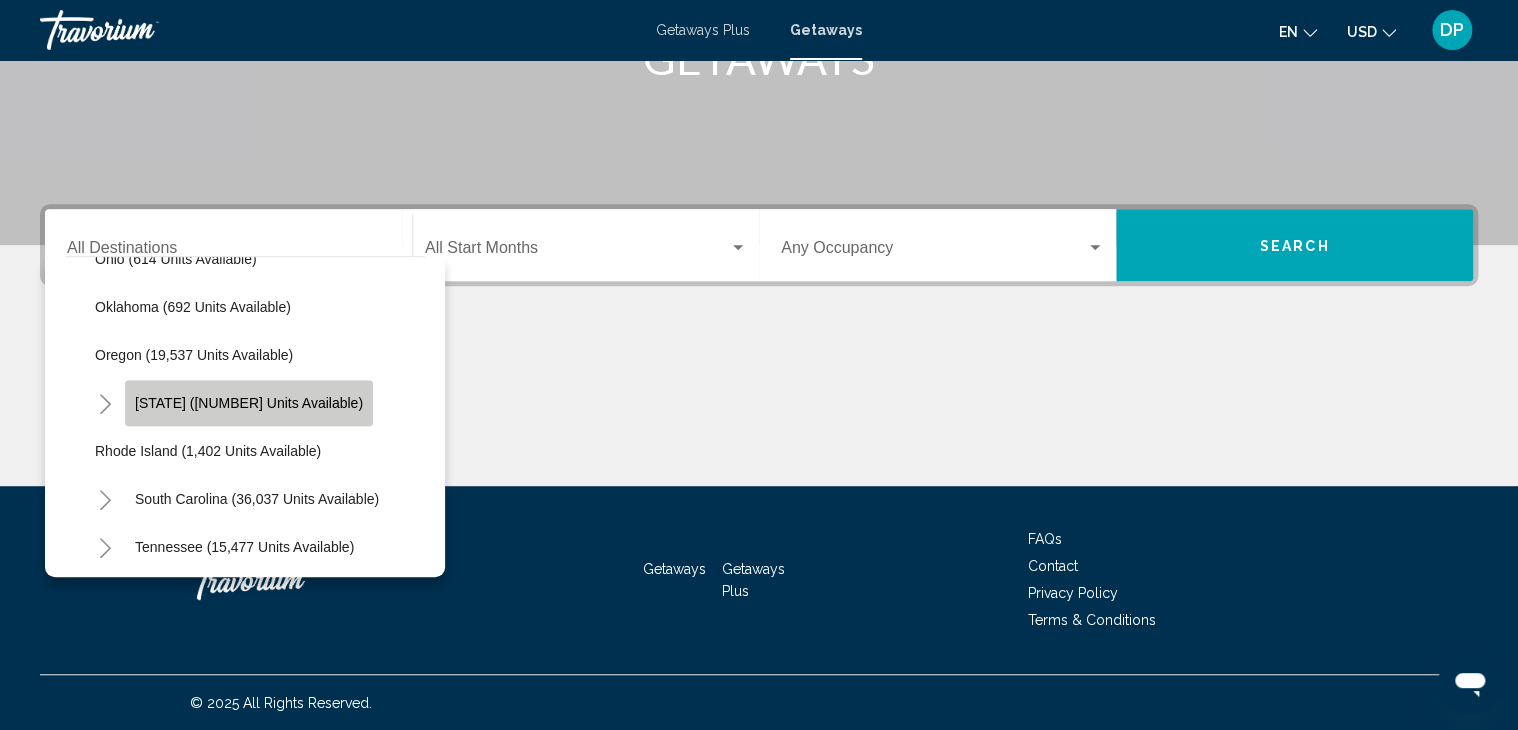 click on "[STATE] ([NUMBER] units available)" at bounding box center (249, 403) 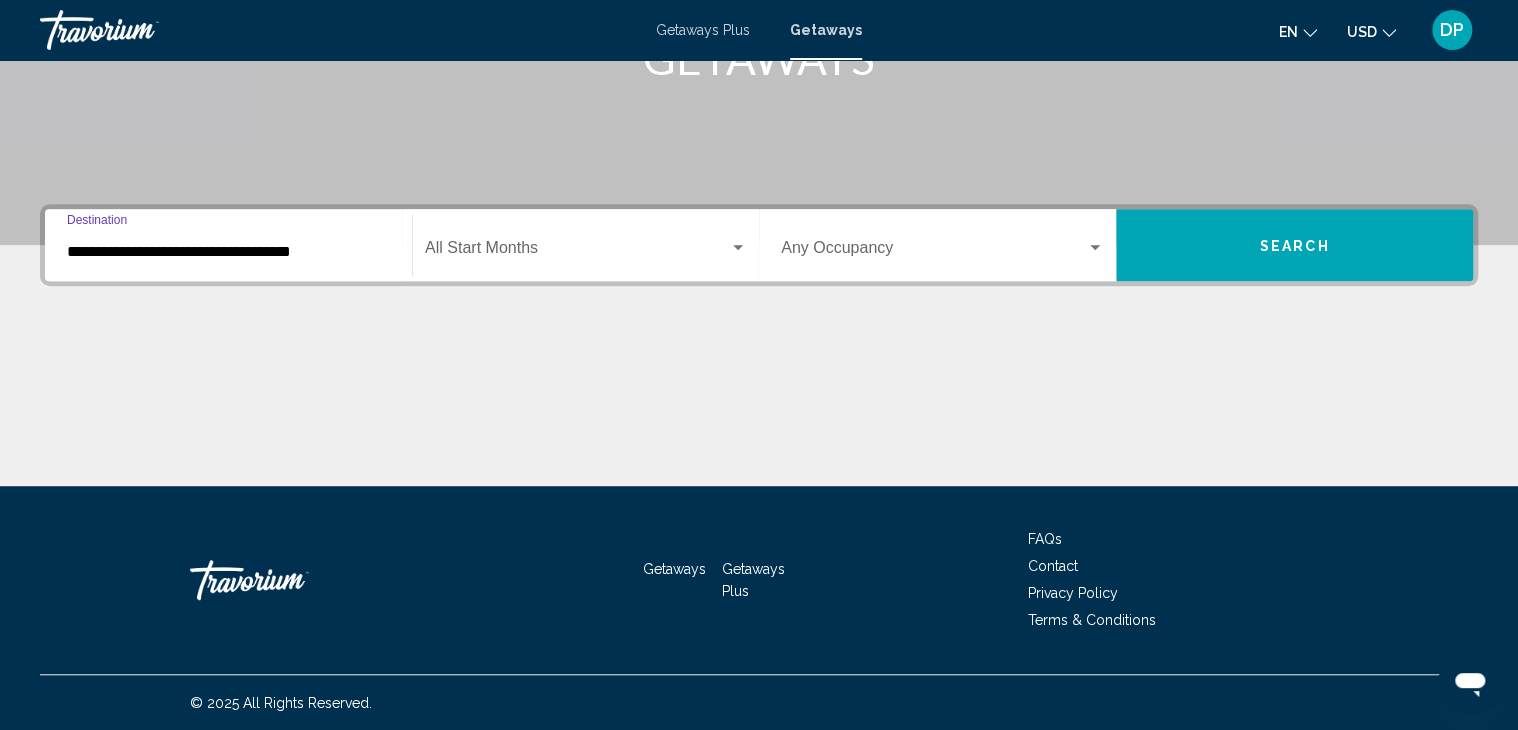 click on "**********" at bounding box center [228, 252] 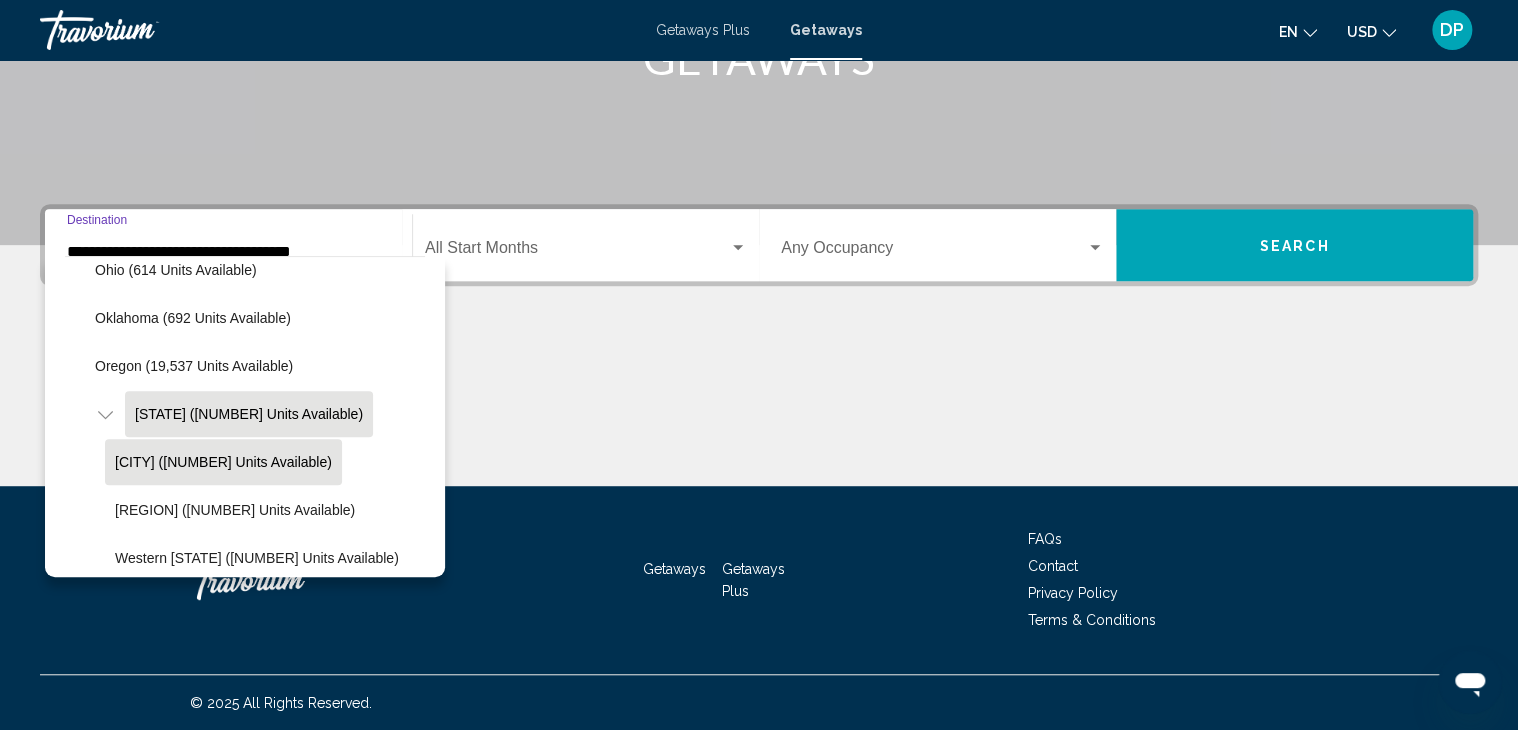 scroll, scrollTop: 1436, scrollLeft: 0, axis: vertical 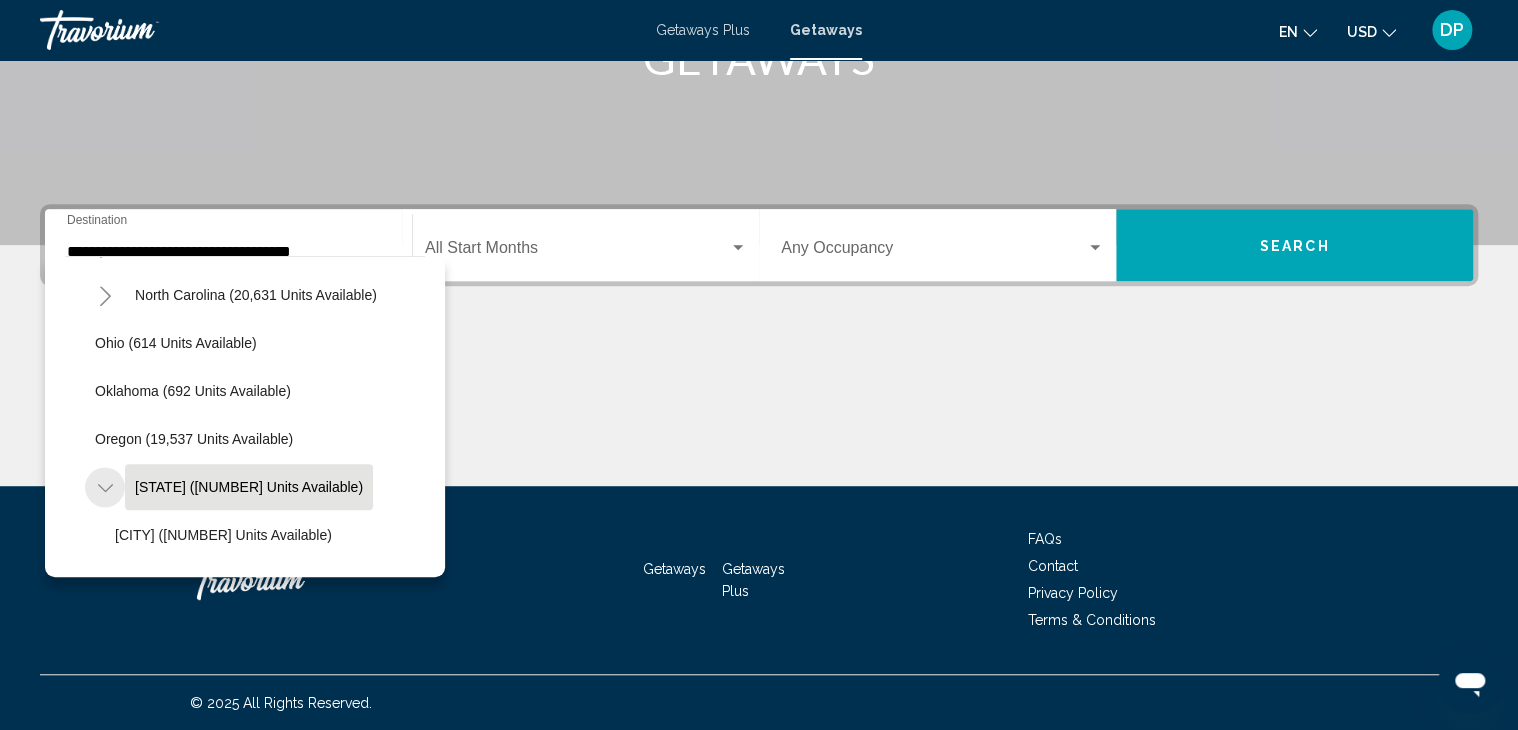 click at bounding box center [105, 488] 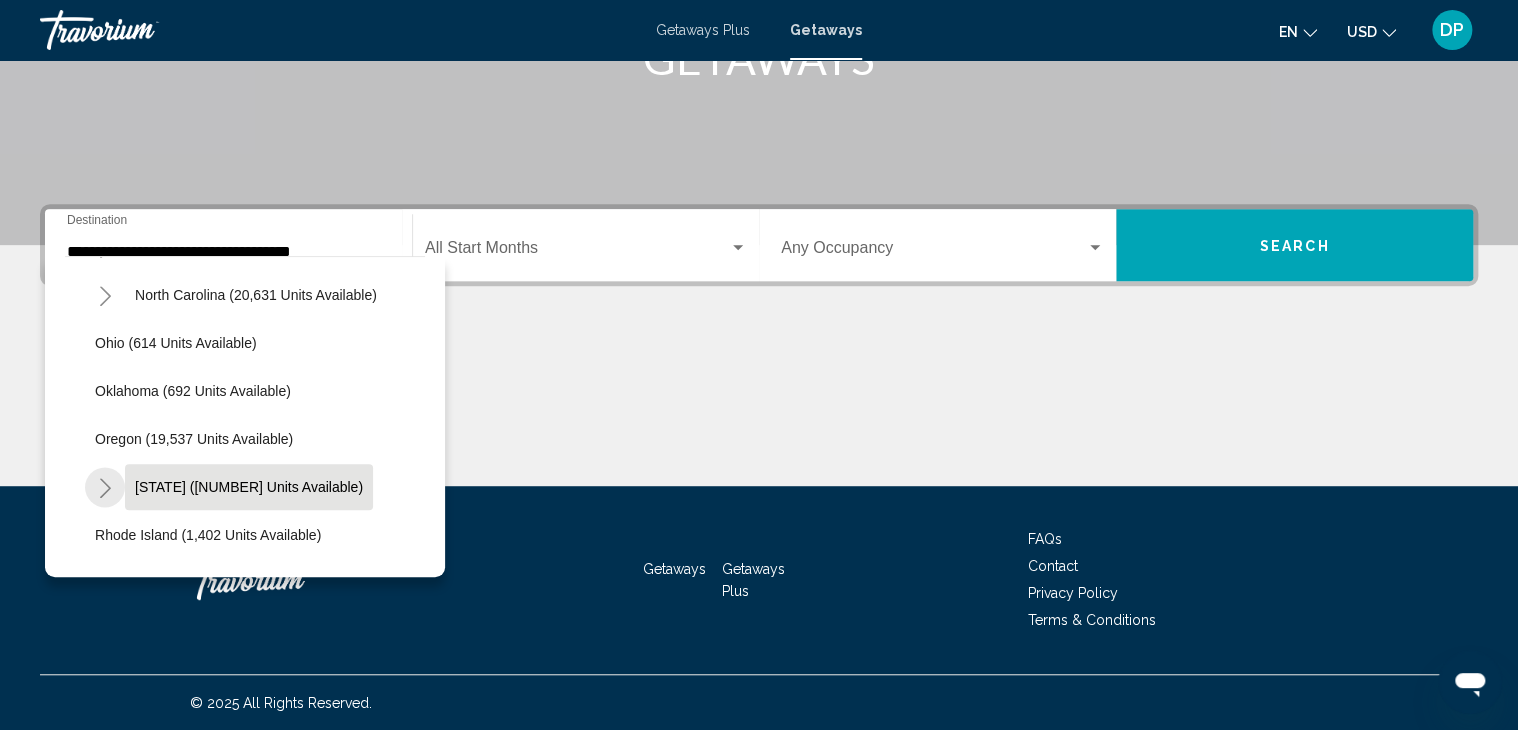 click at bounding box center (105, 488) 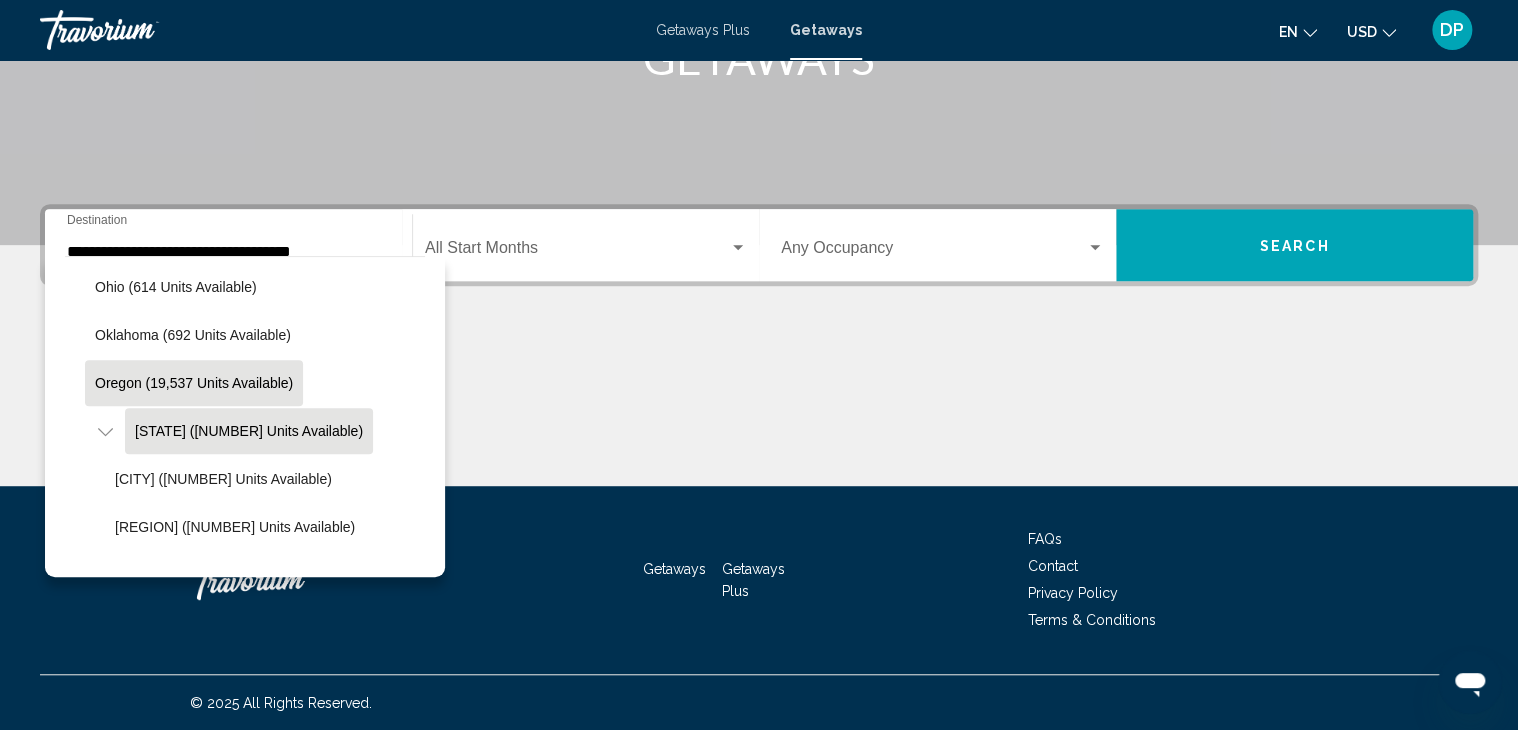 scroll, scrollTop: 1596, scrollLeft: 0, axis: vertical 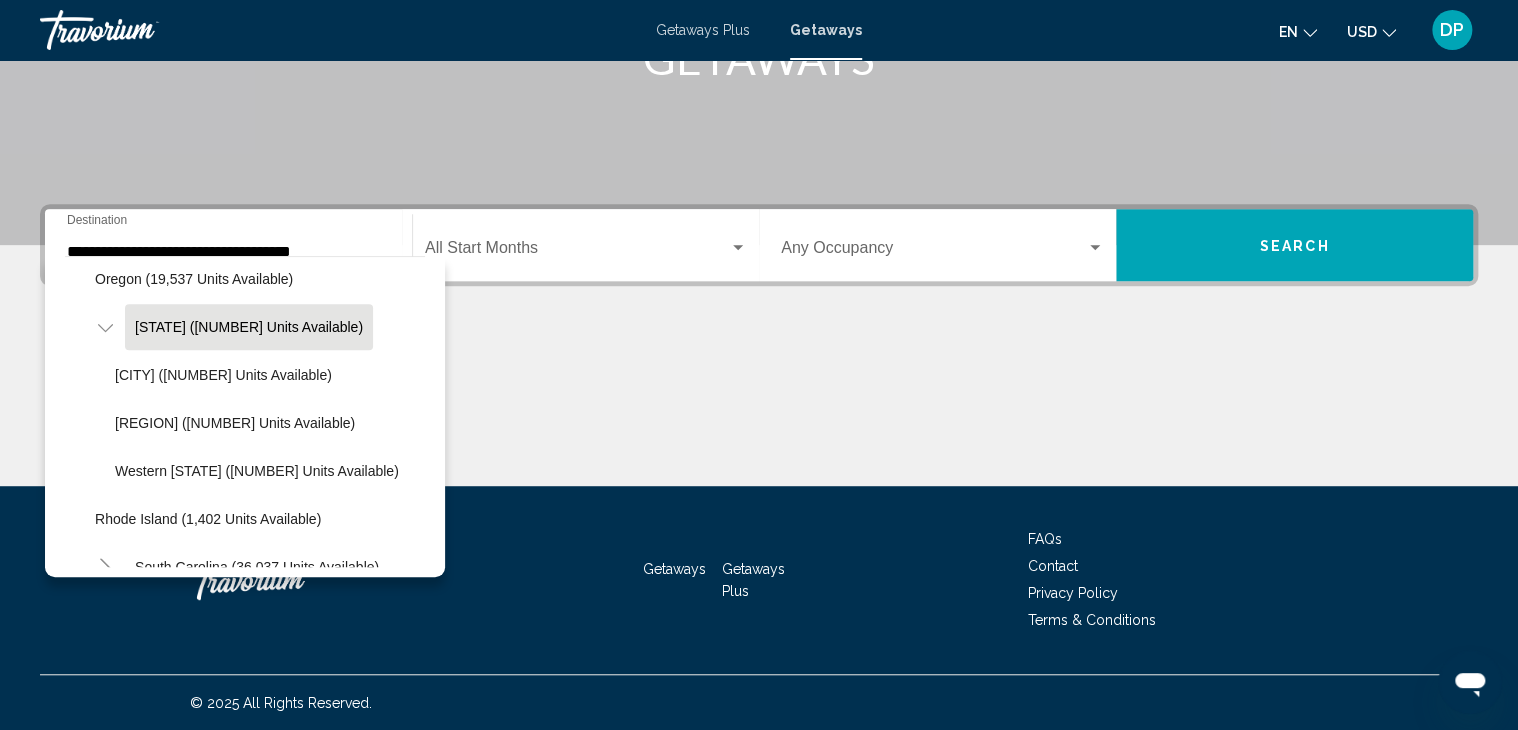 click on "Getaways Plus" at bounding box center [703, 30] 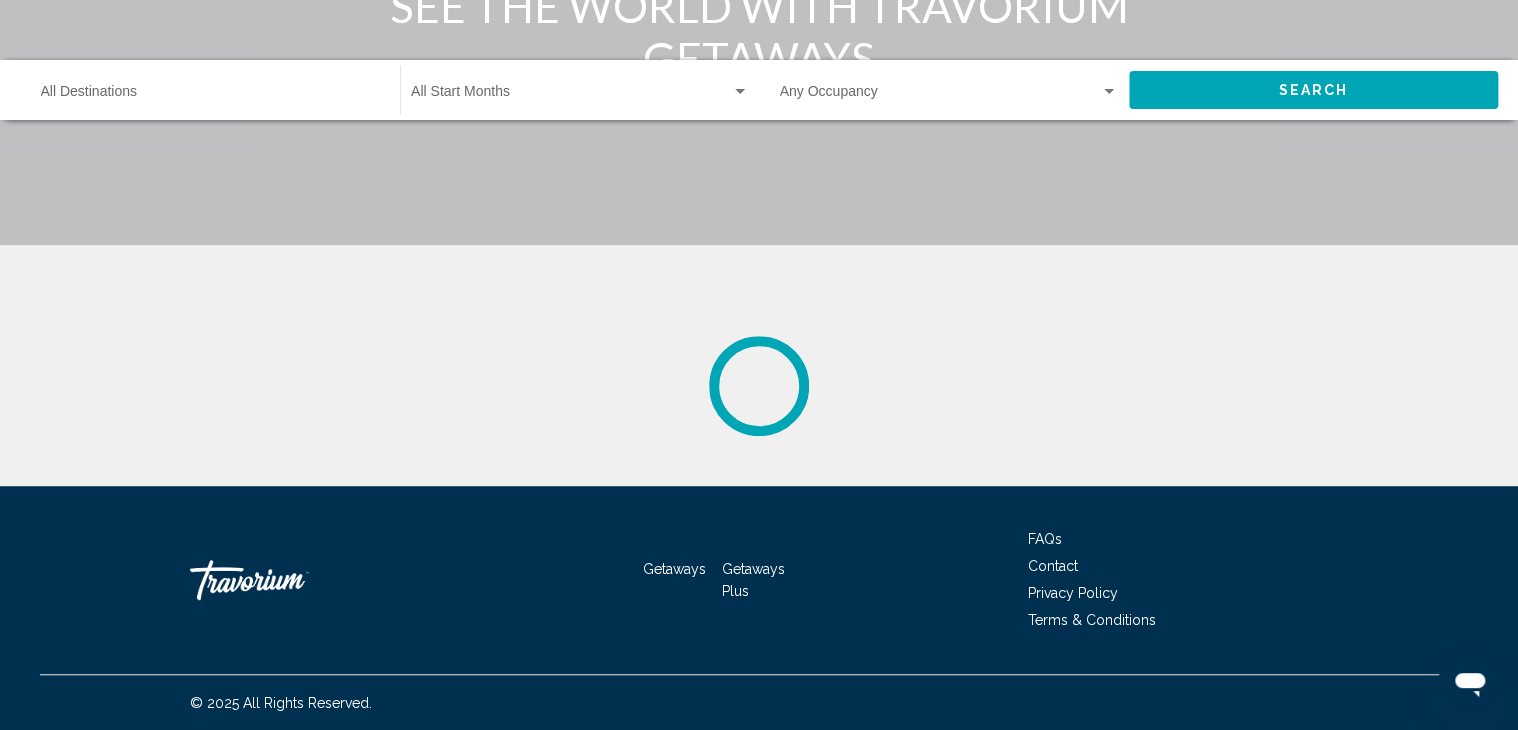 scroll, scrollTop: 0, scrollLeft: 0, axis: both 